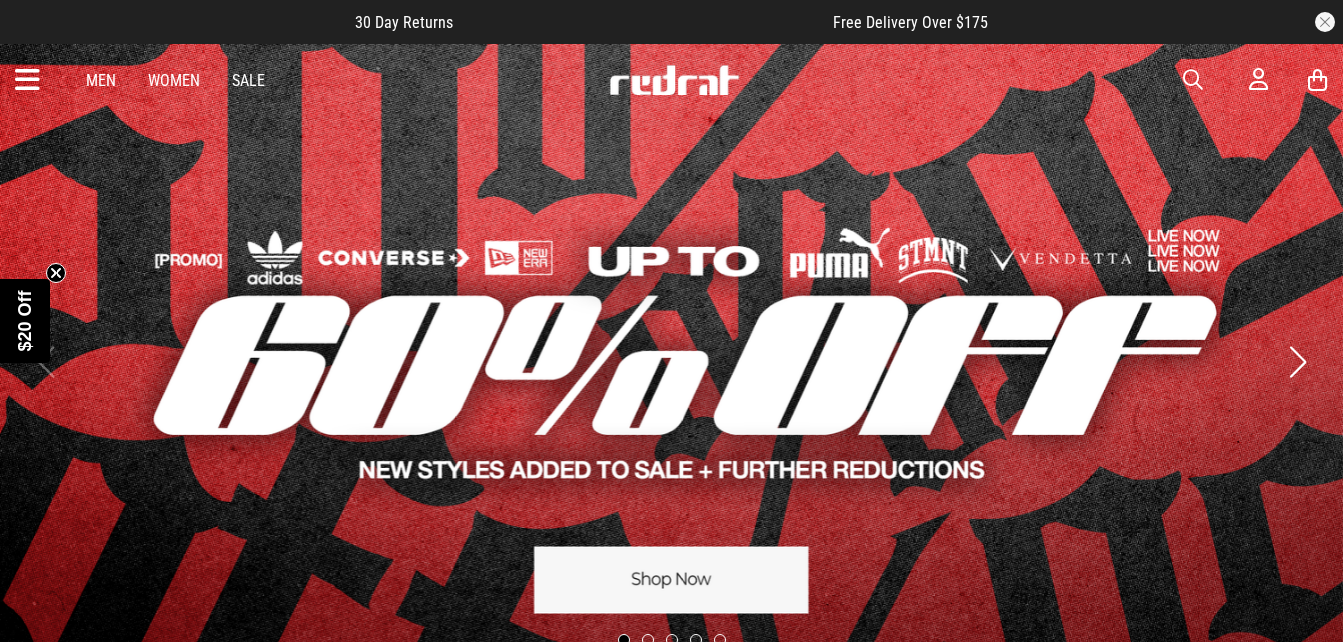 scroll, scrollTop: 0, scrollLeft: 0, axis: both 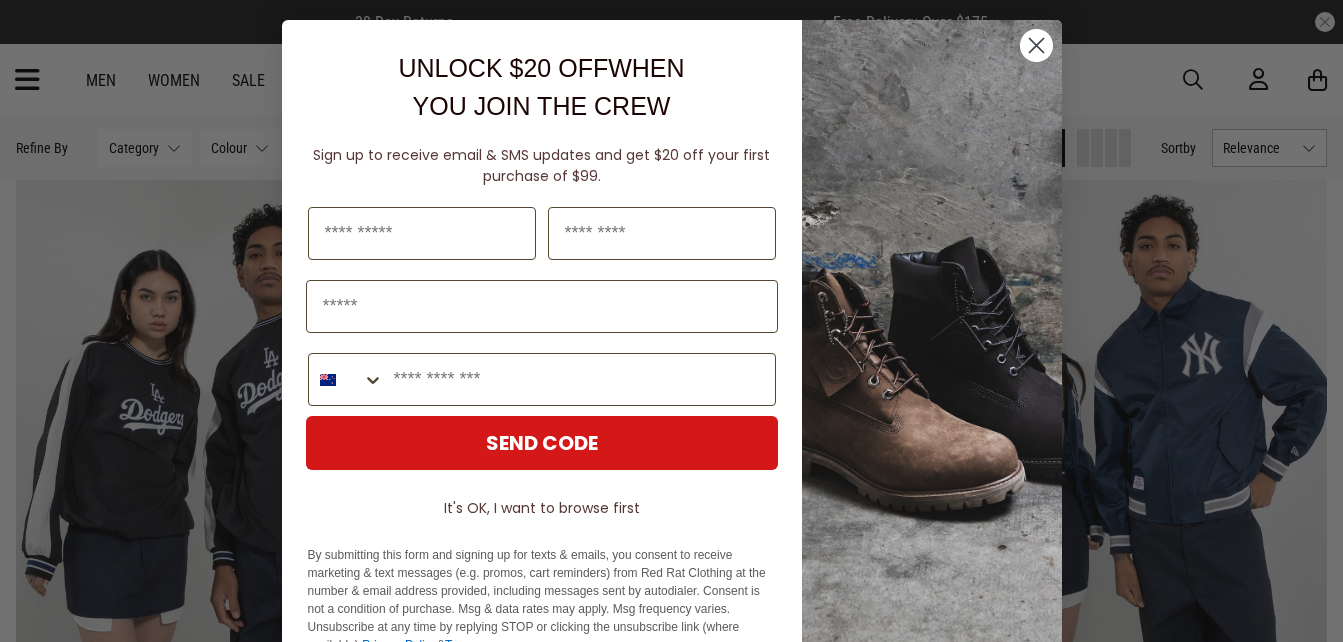 click 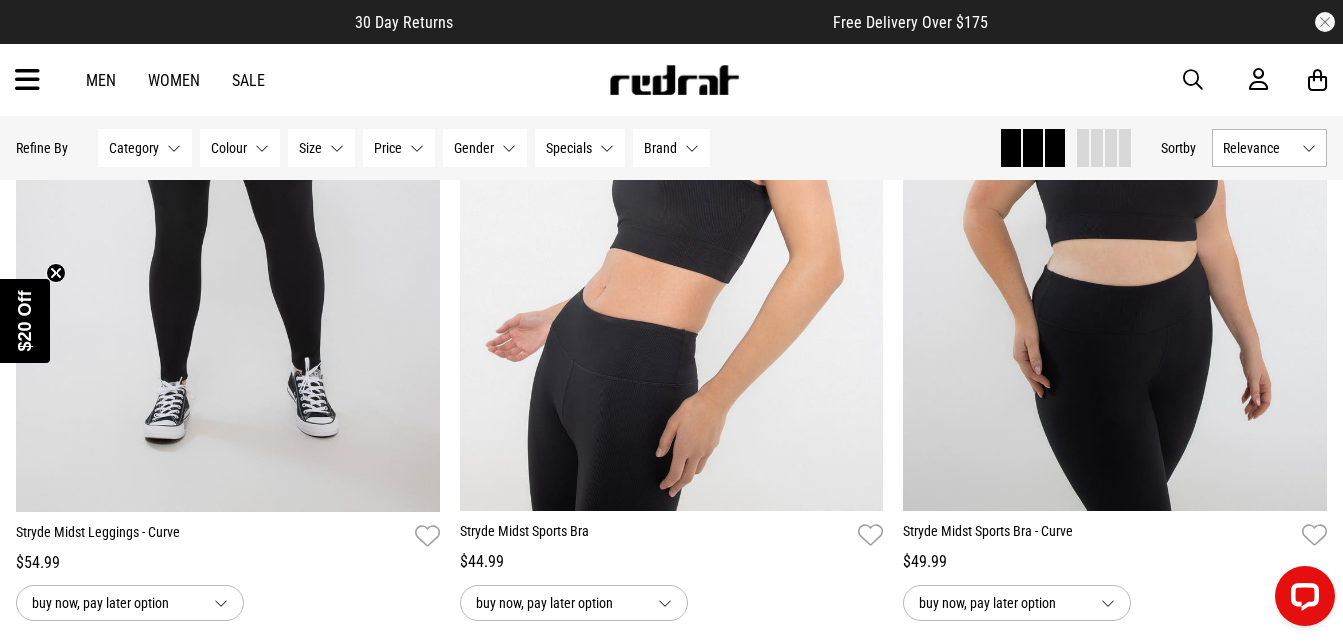 scroll, scrollTop: 5634, scrollLeft: 0, axis: vertical 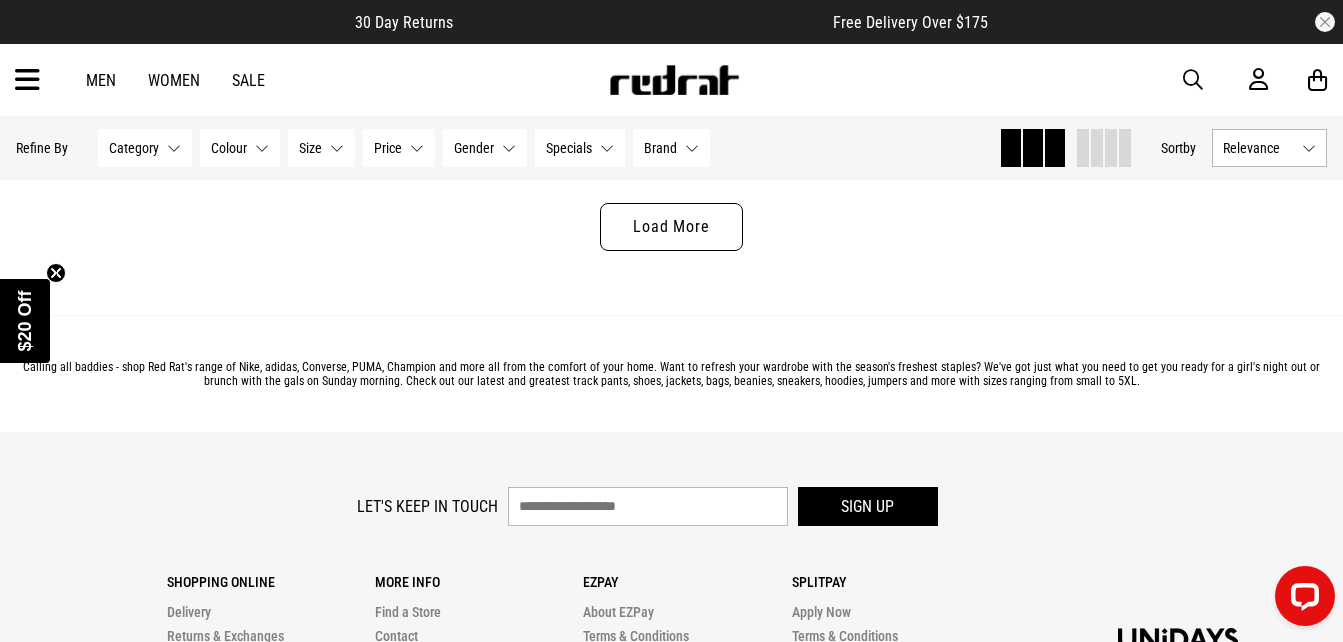 click on "Shopping Online
Delivery
Returns & Exchanges
FAQ
Live Chat
Gift Cards
More Info
Find a Store
Contact
Privacy Policy
Afterpay T&Cs
Klarna FAQ
Ezpay
About EZPay
Terms & Conditions
Fees & Charges
Help with Payments" at bounding box center [583, 684] 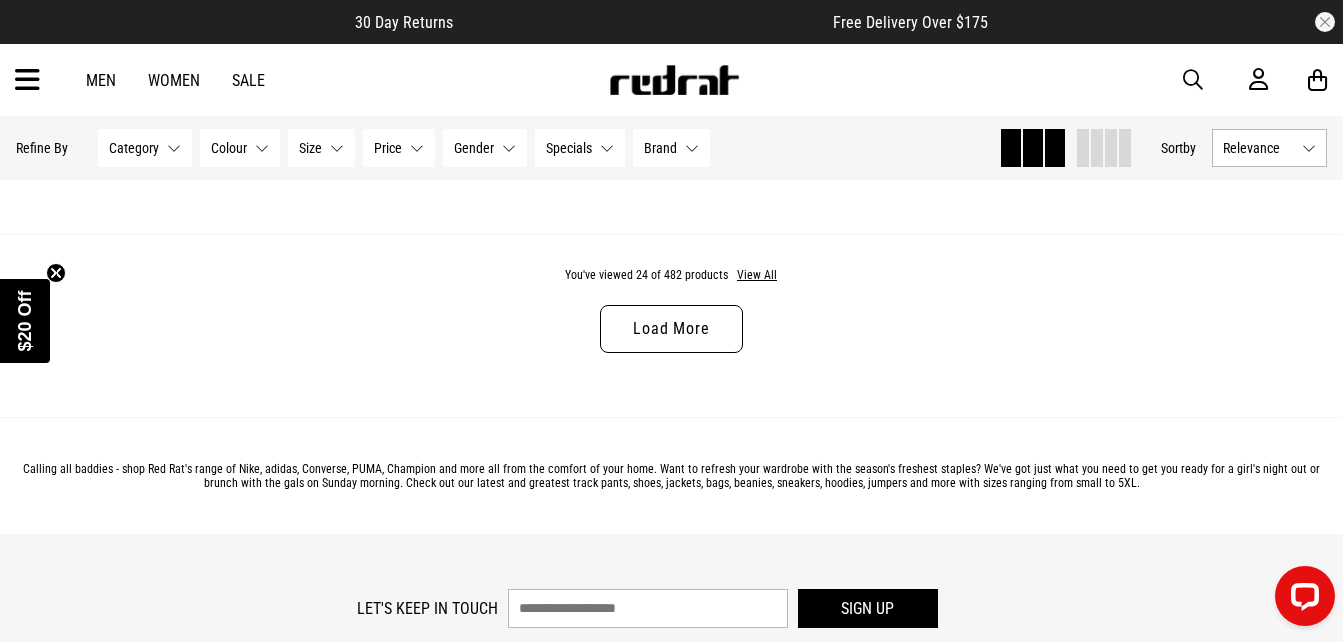 scroll, scrollTop: 6073, scrollLeft: 0, axis: vertical 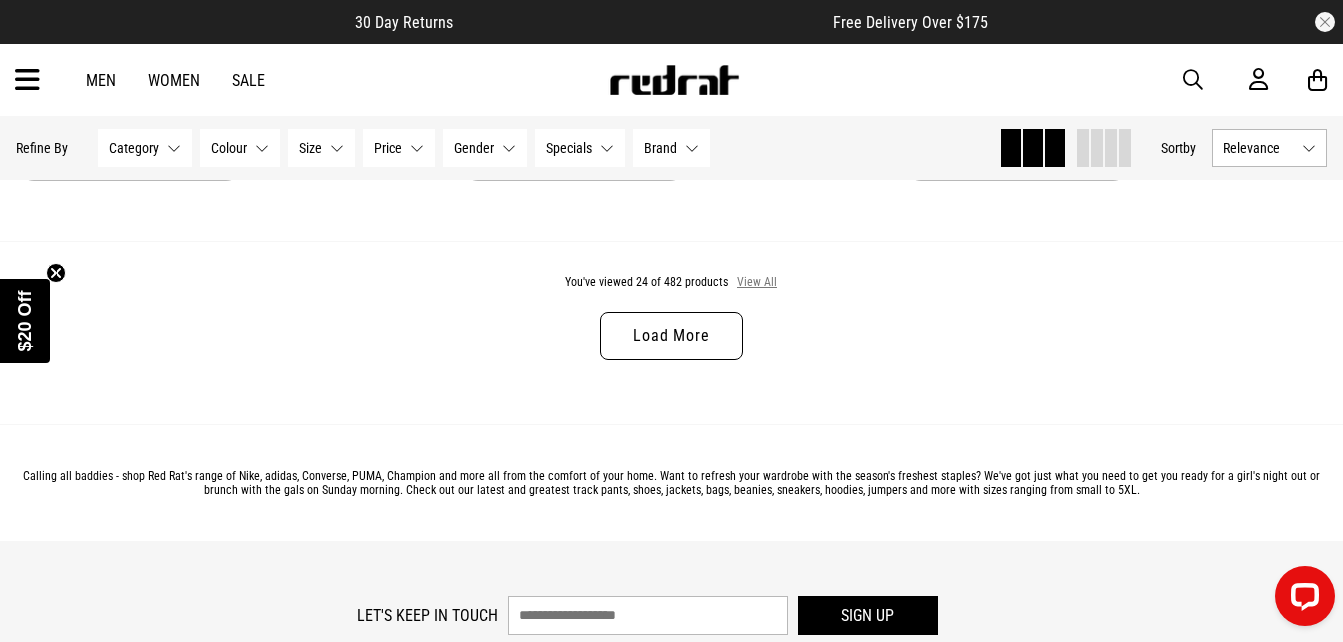 click on "View All" at bounding box center [757, 283] 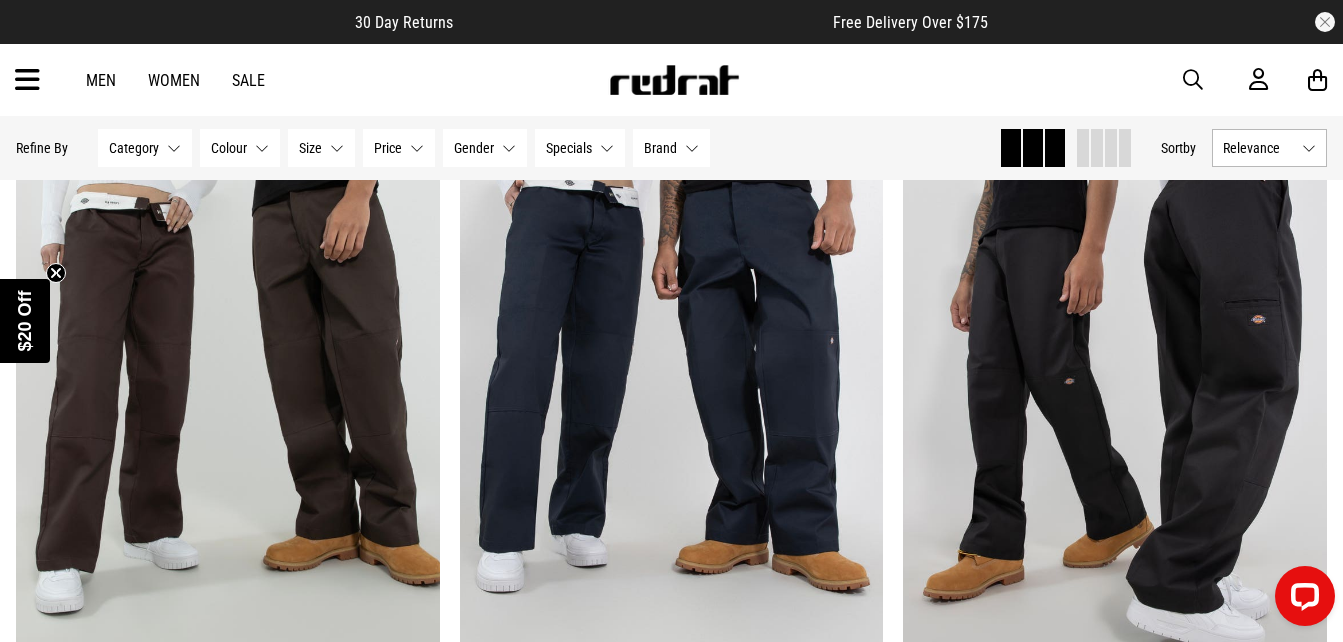 scroll, scrollTop: 11401, scrollLeft: 0, axis: vertical 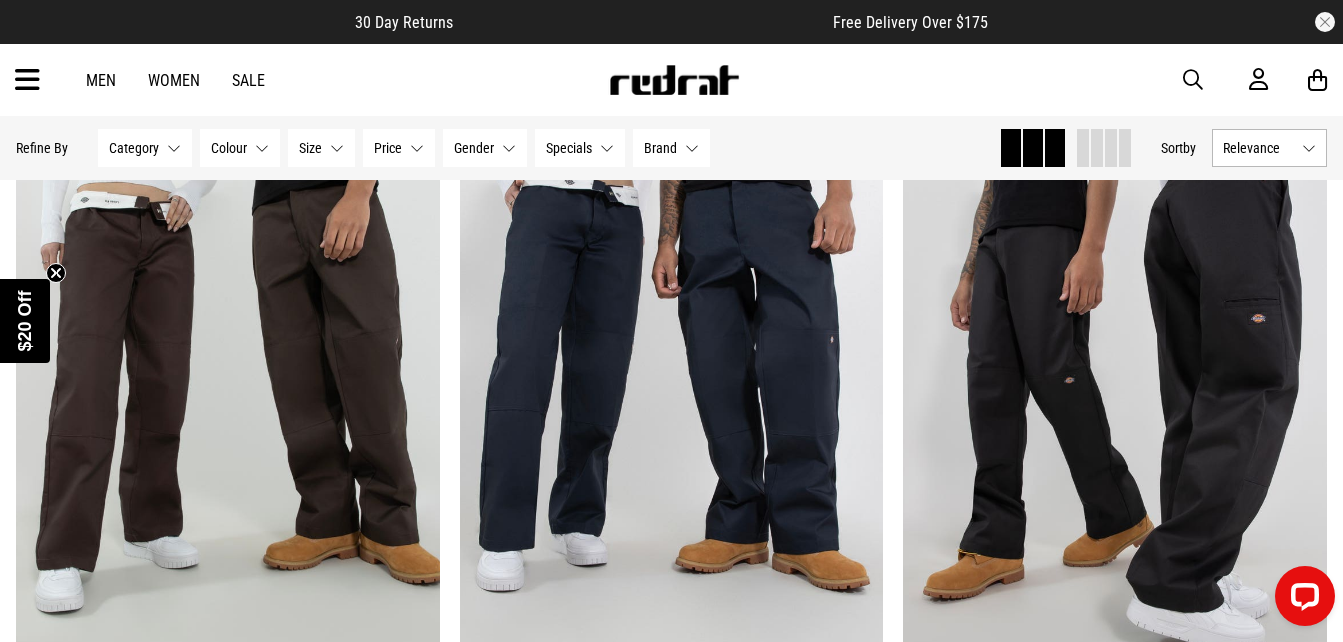 click on "Sale" at bounding box center (248, 80) 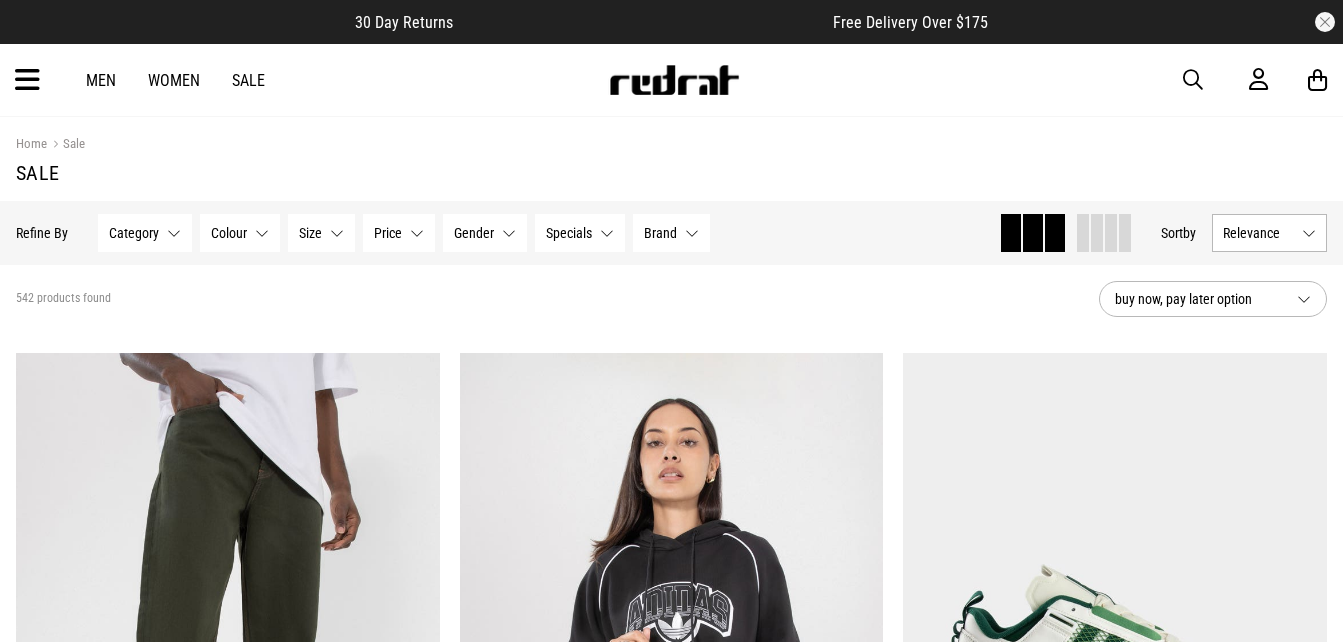 scroll, scrollTop: 0, scrollLeft: 0, axis: both 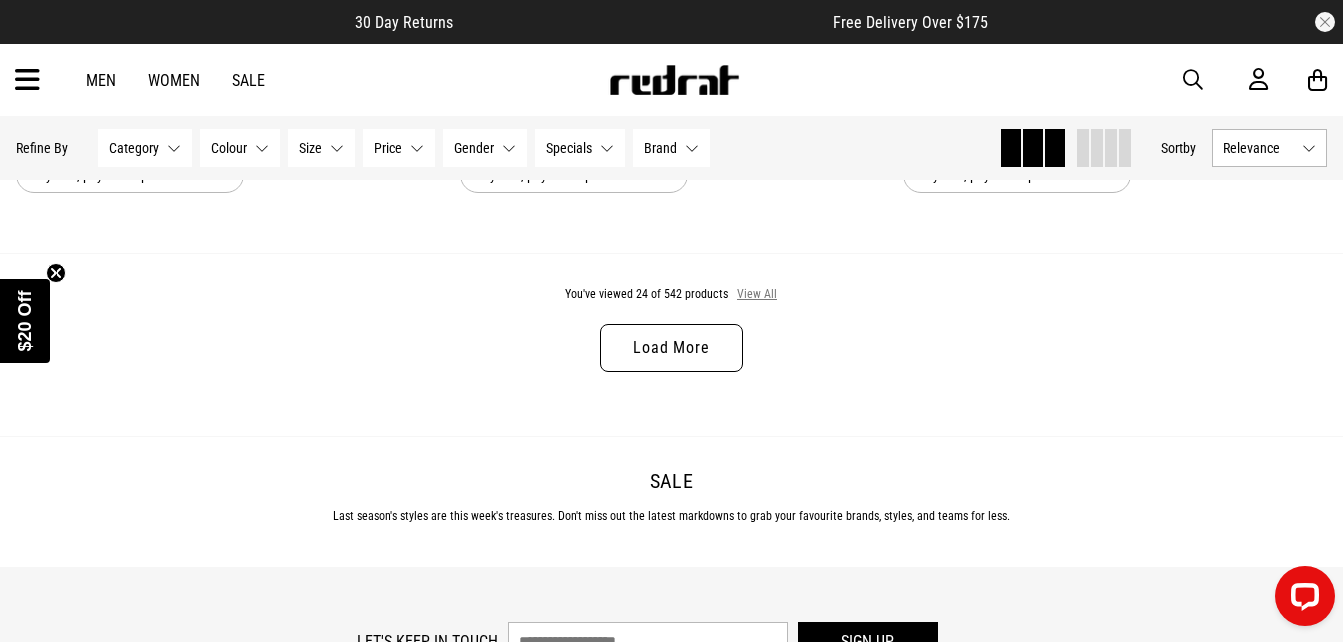 click on "View All" at bounding box center [757, 295] 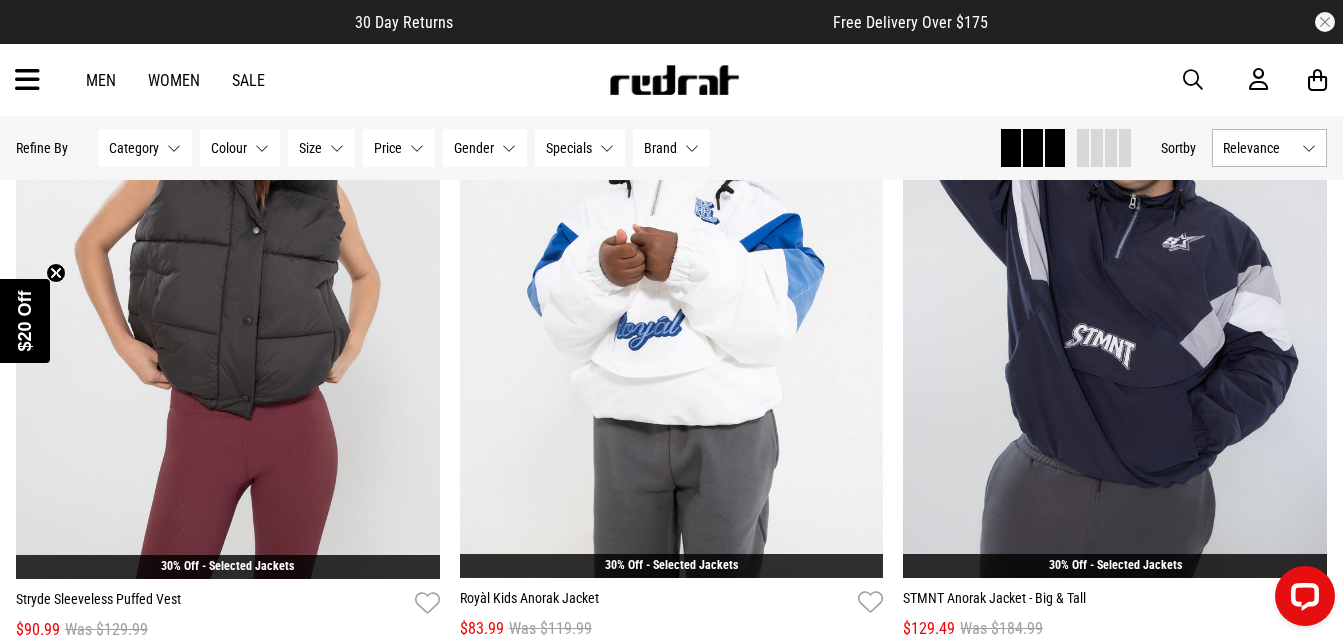 scroll, scrollTop: 11332, scrollLeft: 0, axis: vertical 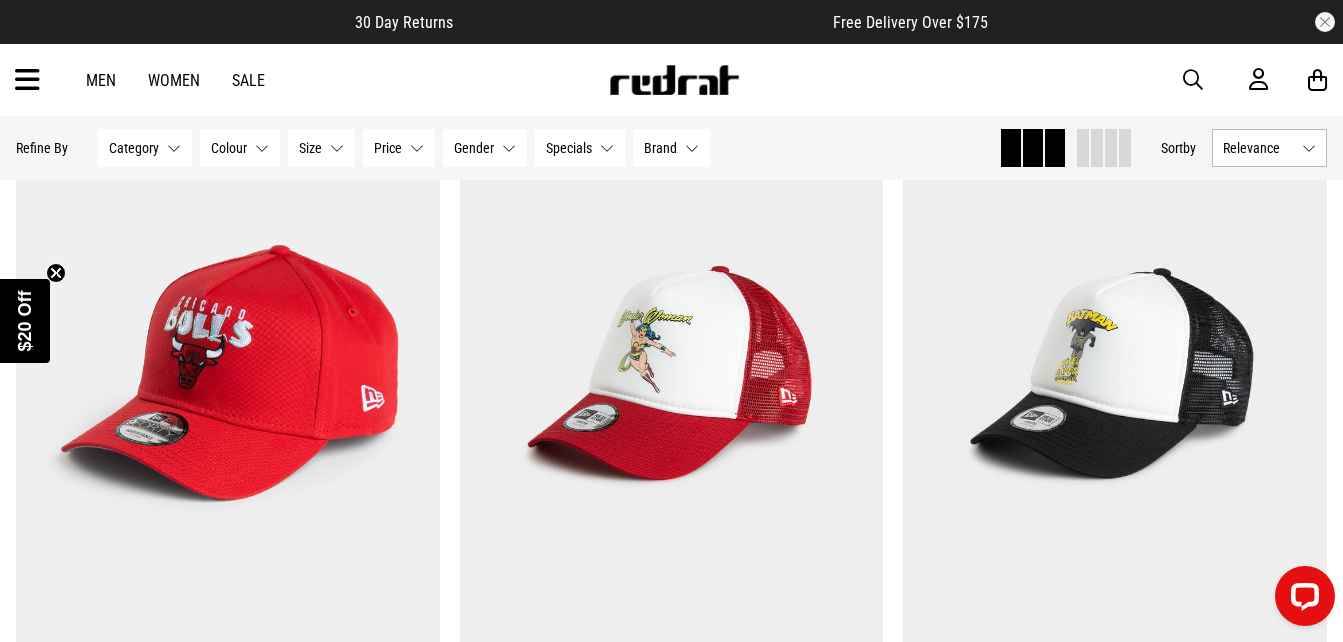 click on "Women" at bounding box center [174, 80] 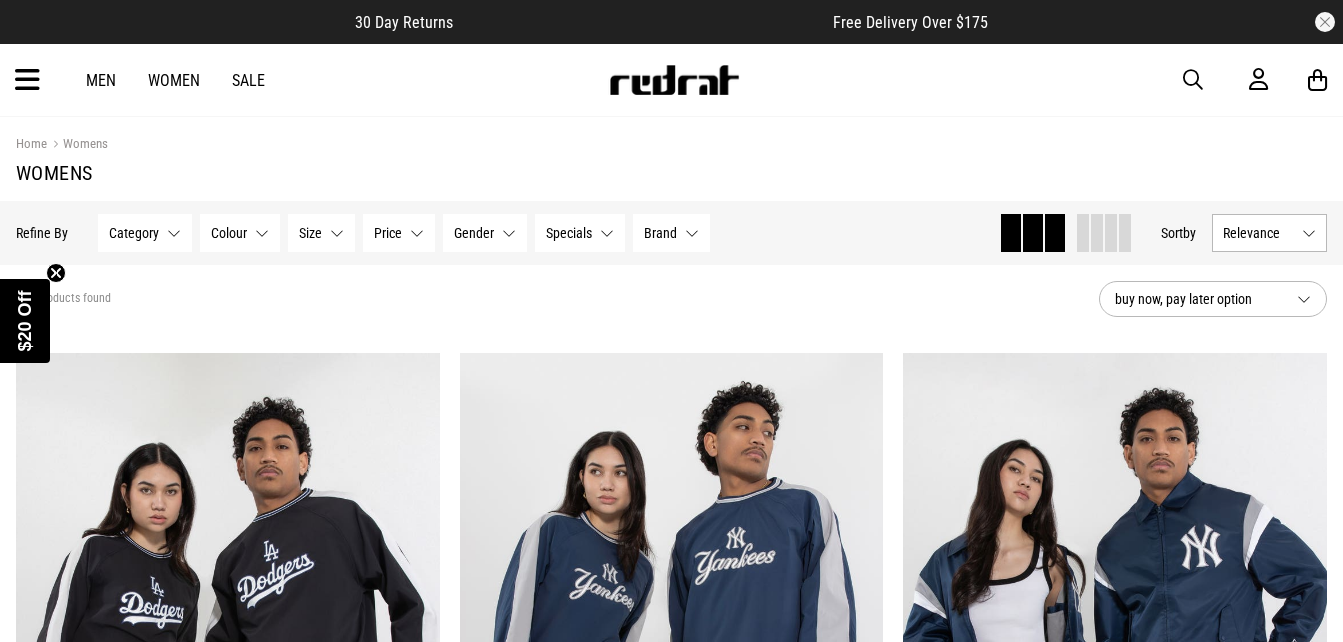 scroll, scrollTop: 0, scrollLeft: 0, axis: both 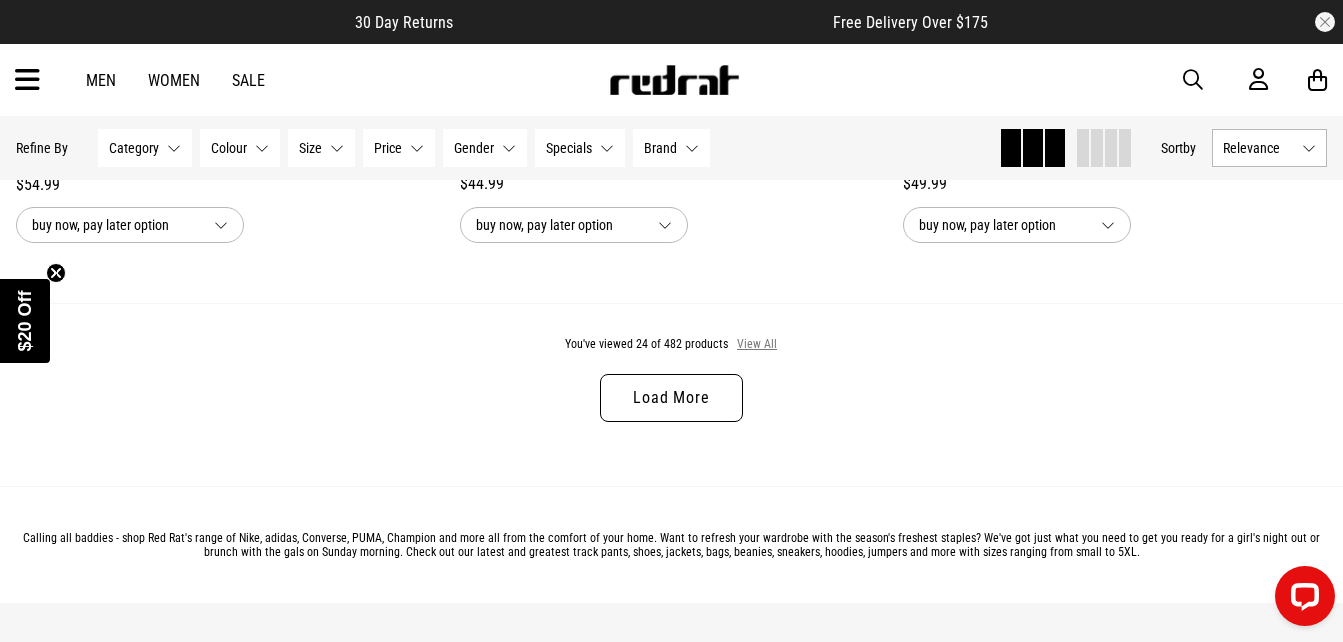 click on "View All" at bounding box center [757, 345] 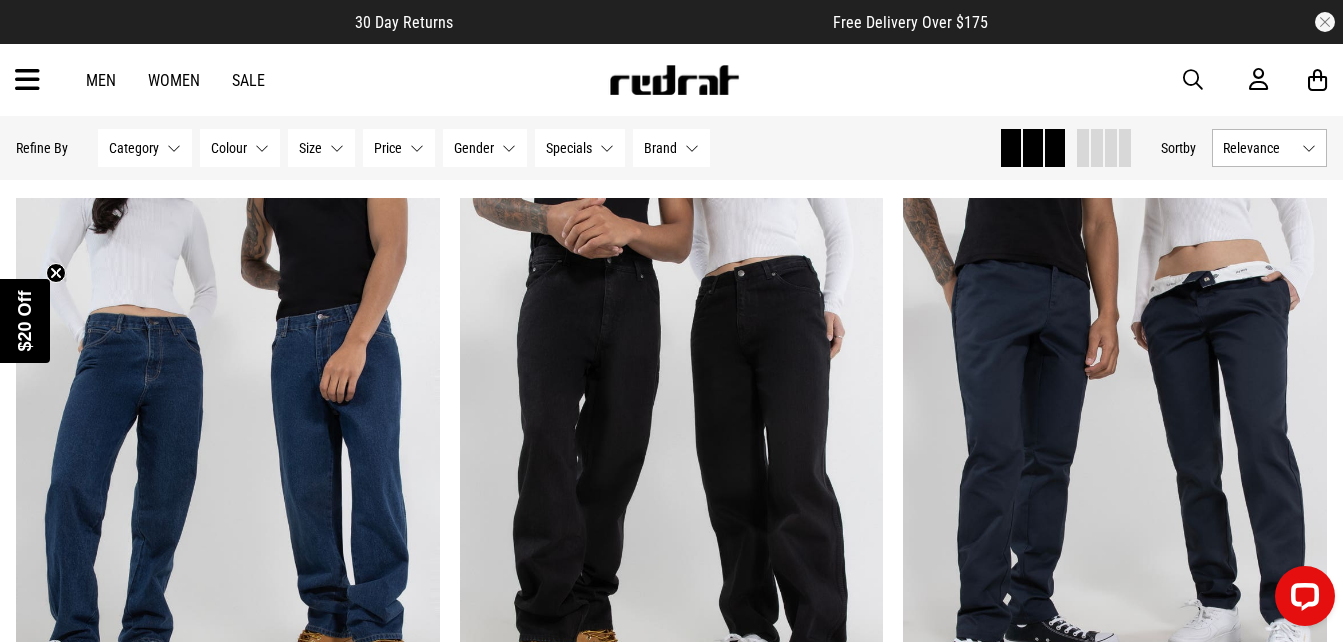 scroll, scrollTop: 10552, scrollLeft: 0, axis: vertical 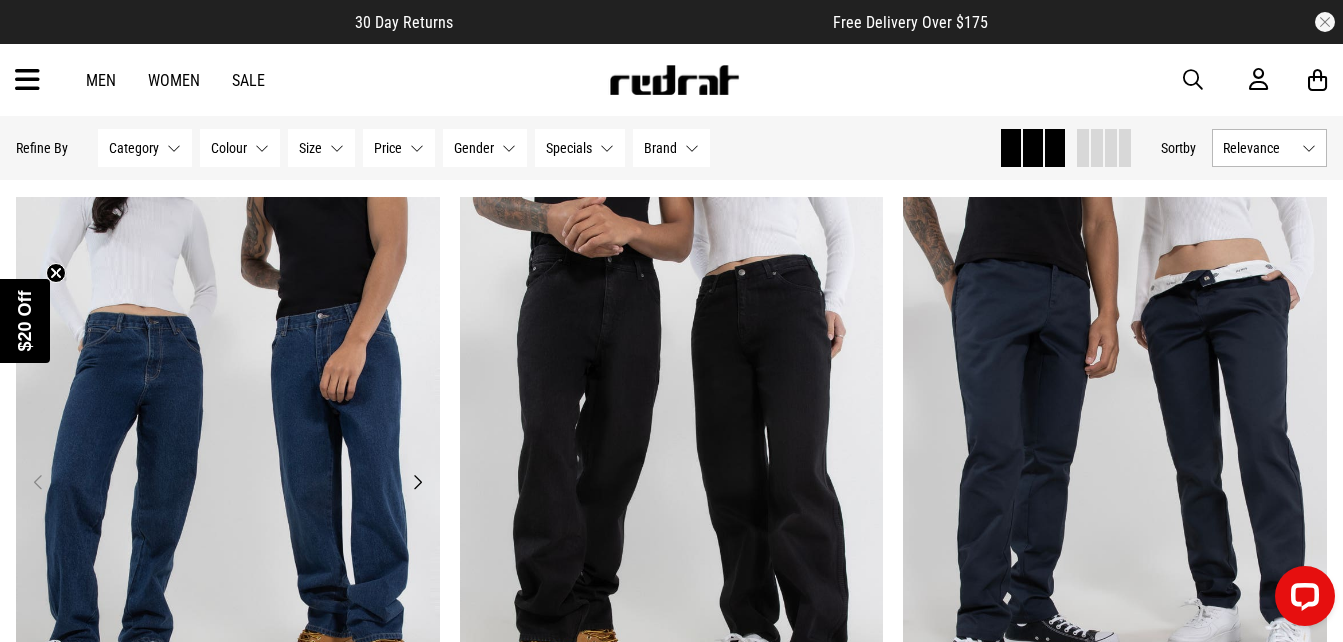 click at bounding box center [228, 494] 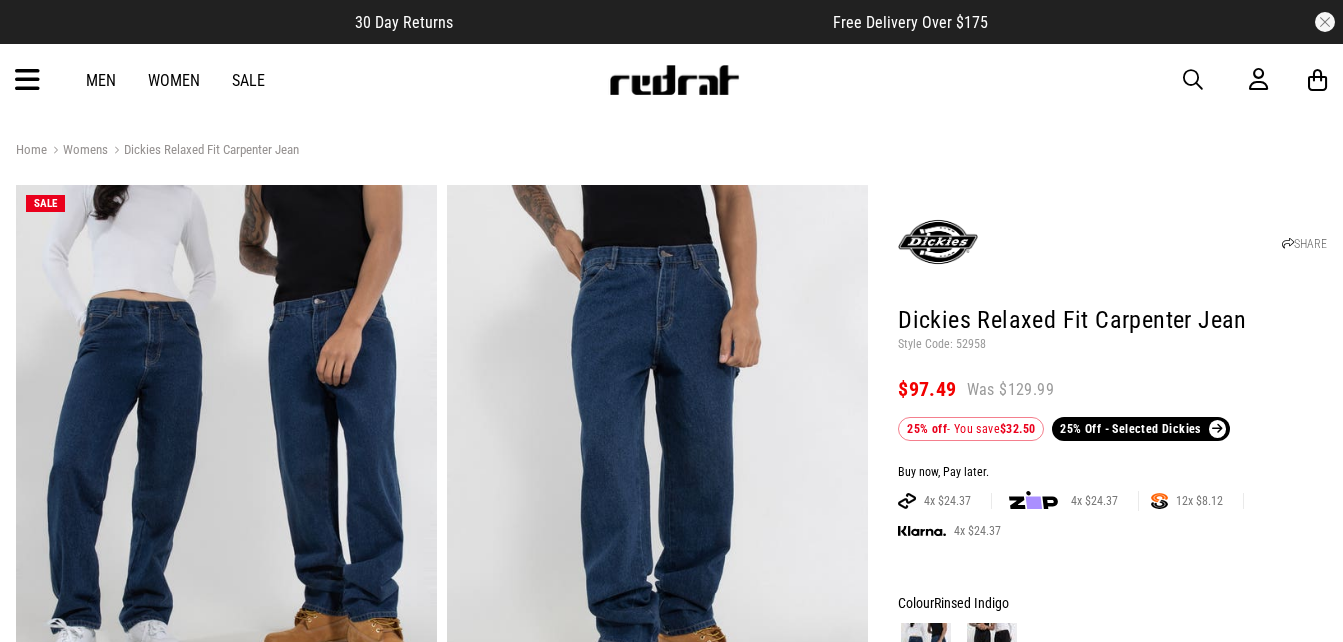 scroll, scrollTop: 0, scrollLeft: 0, axis: both 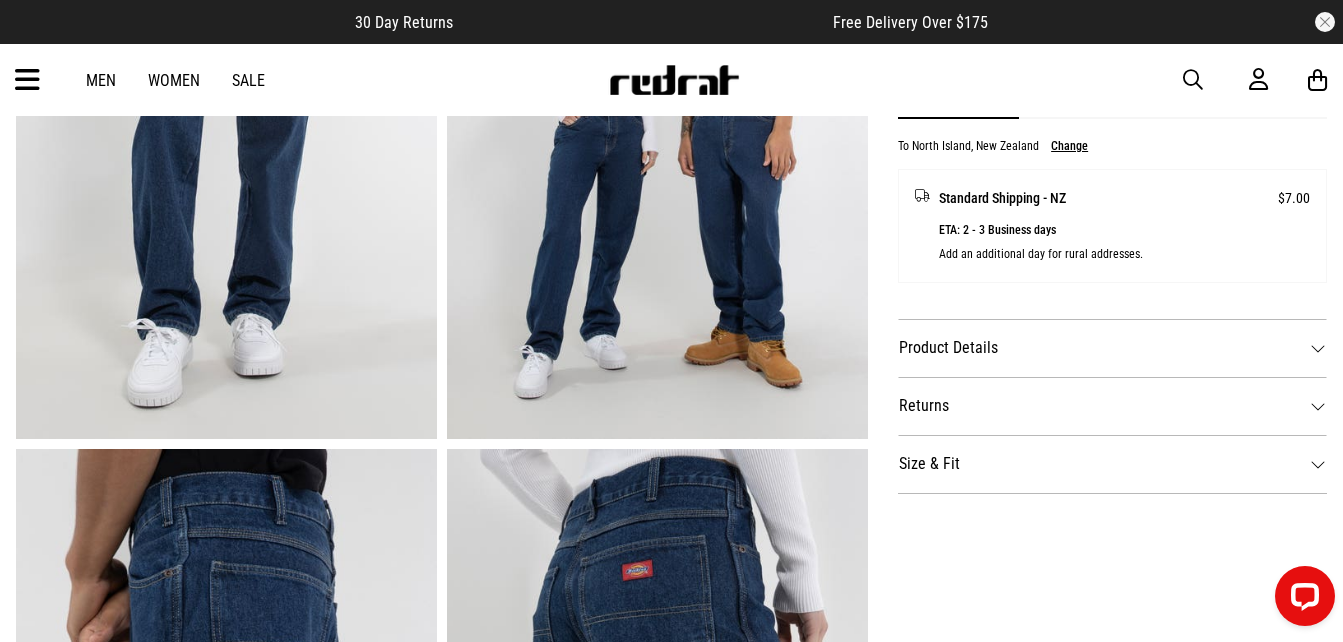 click on "Size & Fit" at bounding box center (1112, 464) 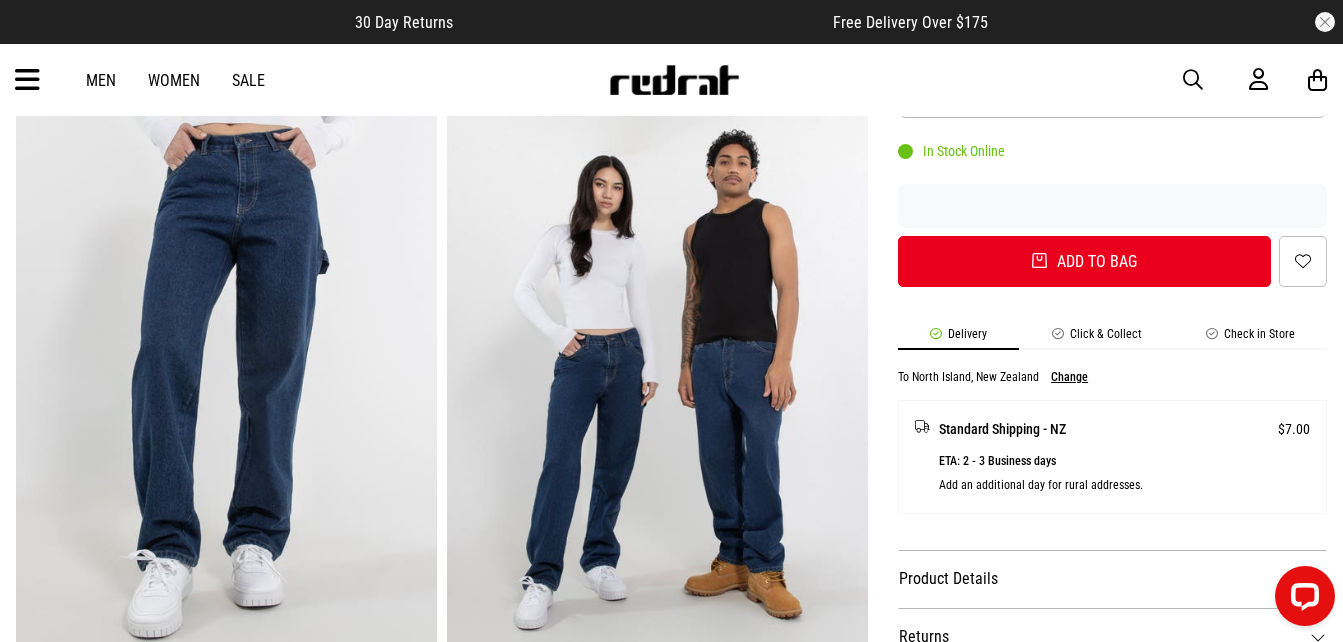 scroll, scrollTop: 433, scrollLeft: 0, axis: vertical 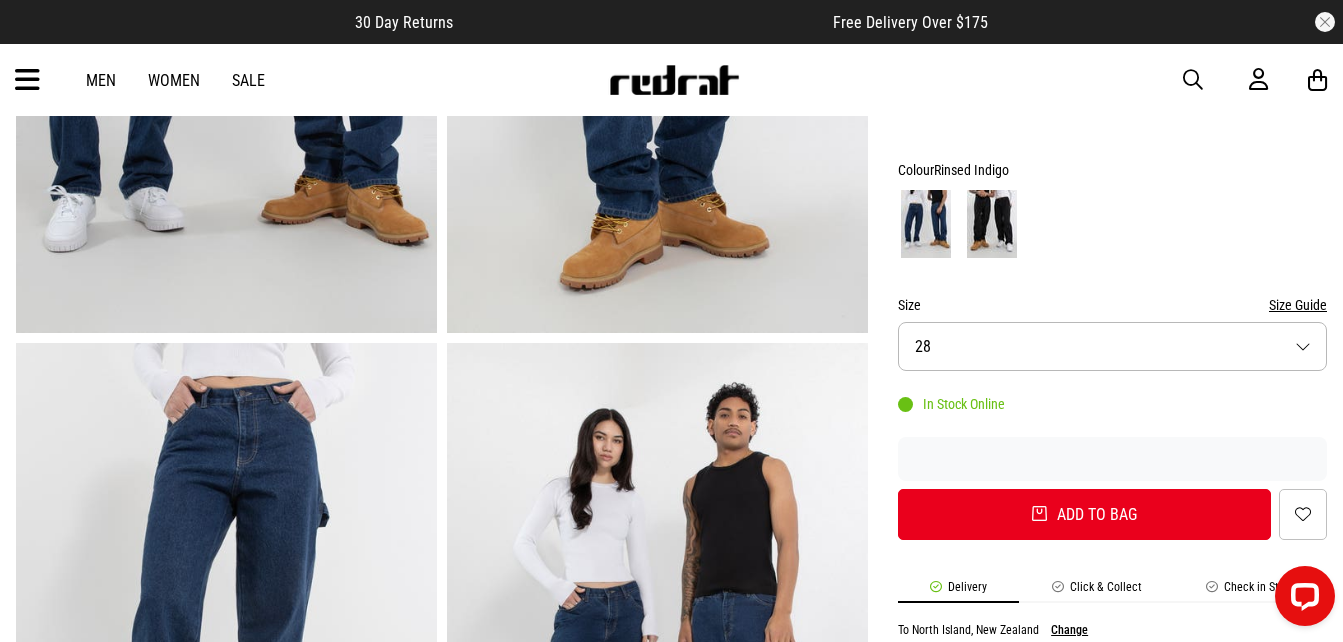 click on "Size 28" at bounding box center (1112, 346) 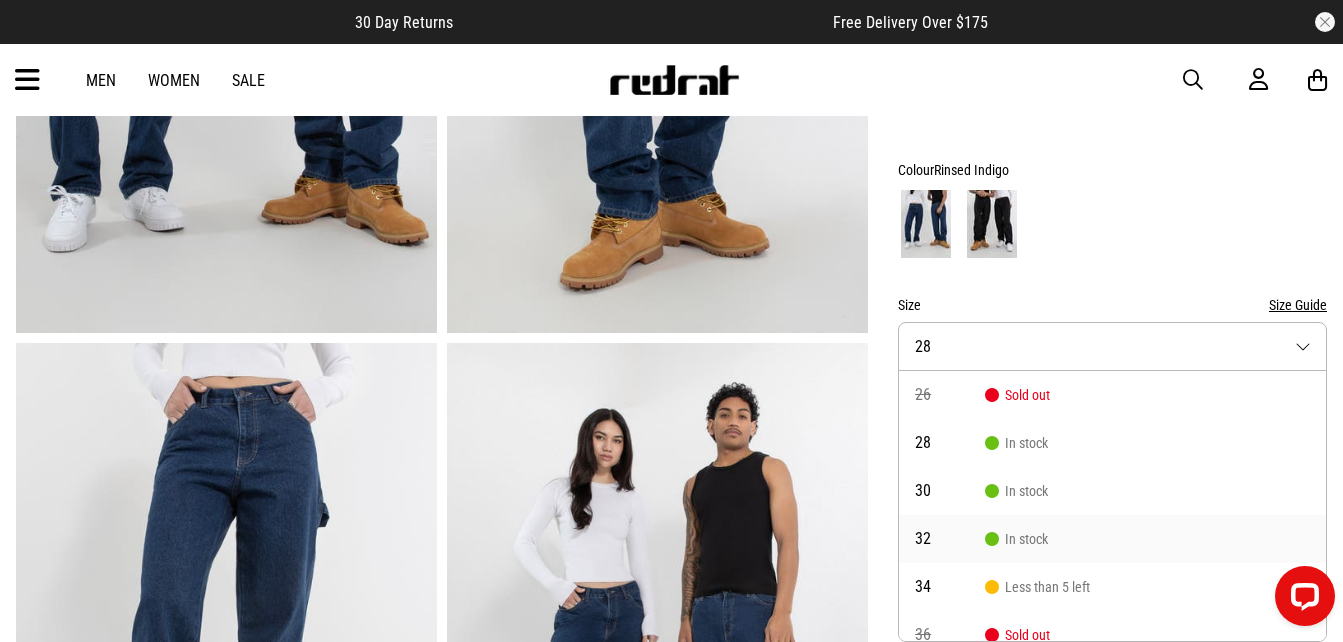 click on "32" at bounding box center [950, 539] 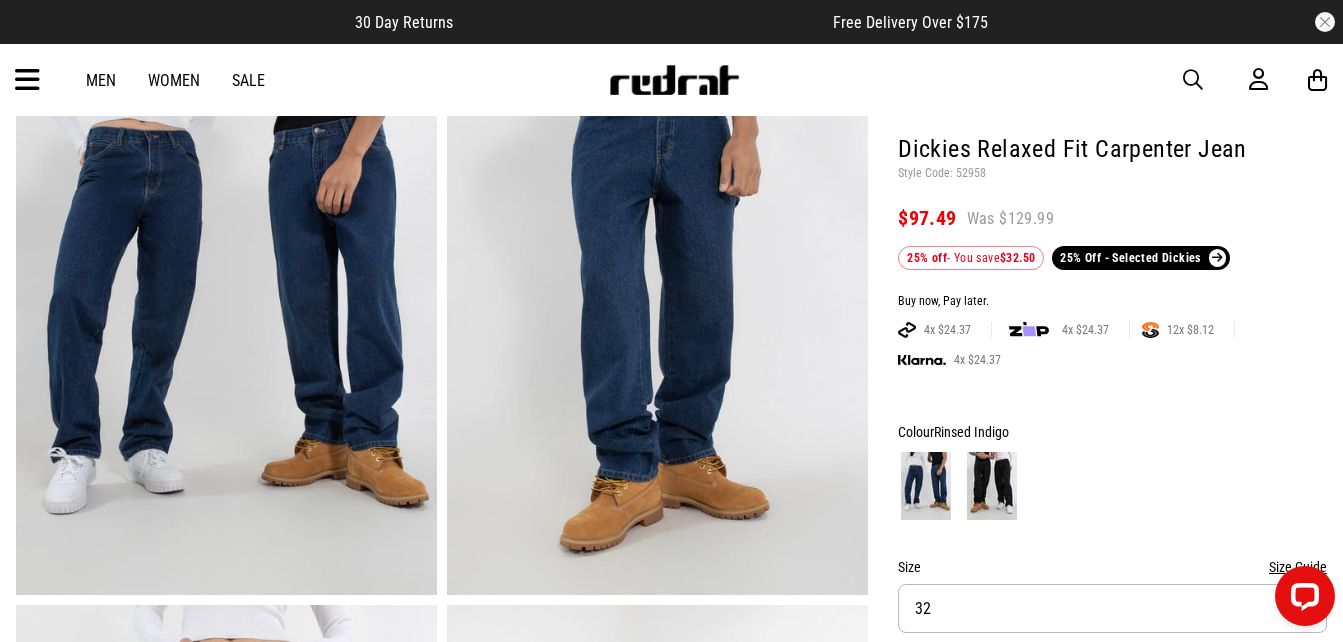 scroll, scrollTop: 0, scrollLeft: 0, axis: both 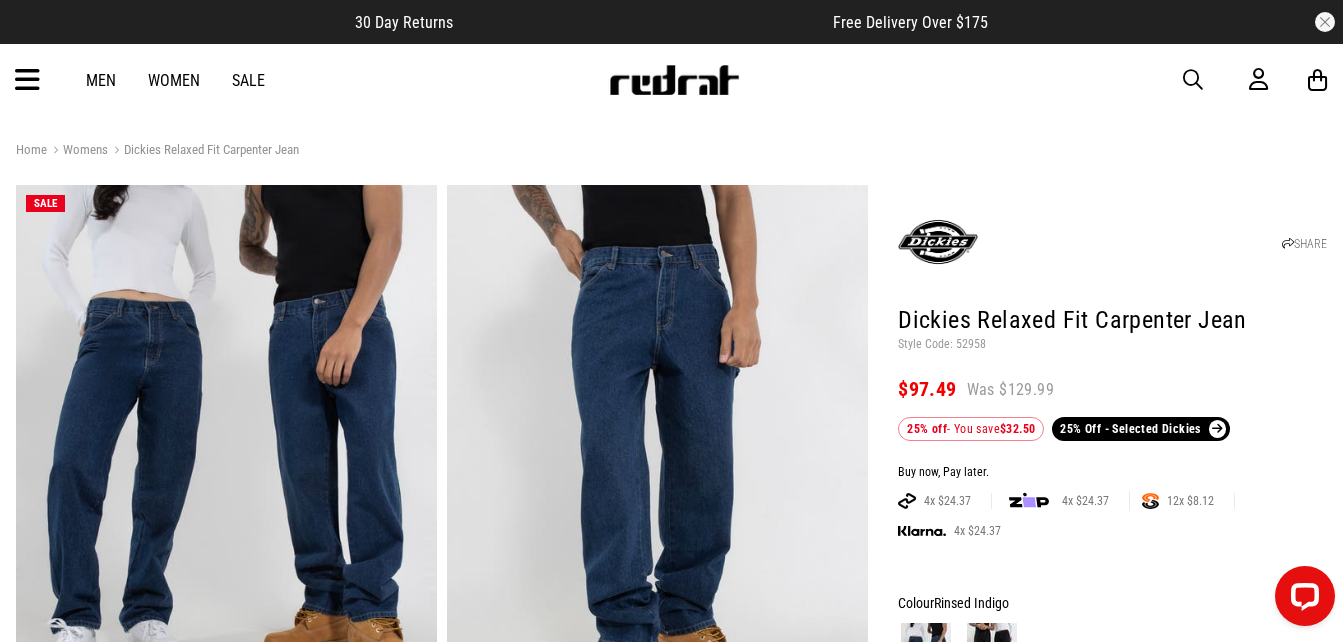 click on "Women" at bounding box center (174, 80) 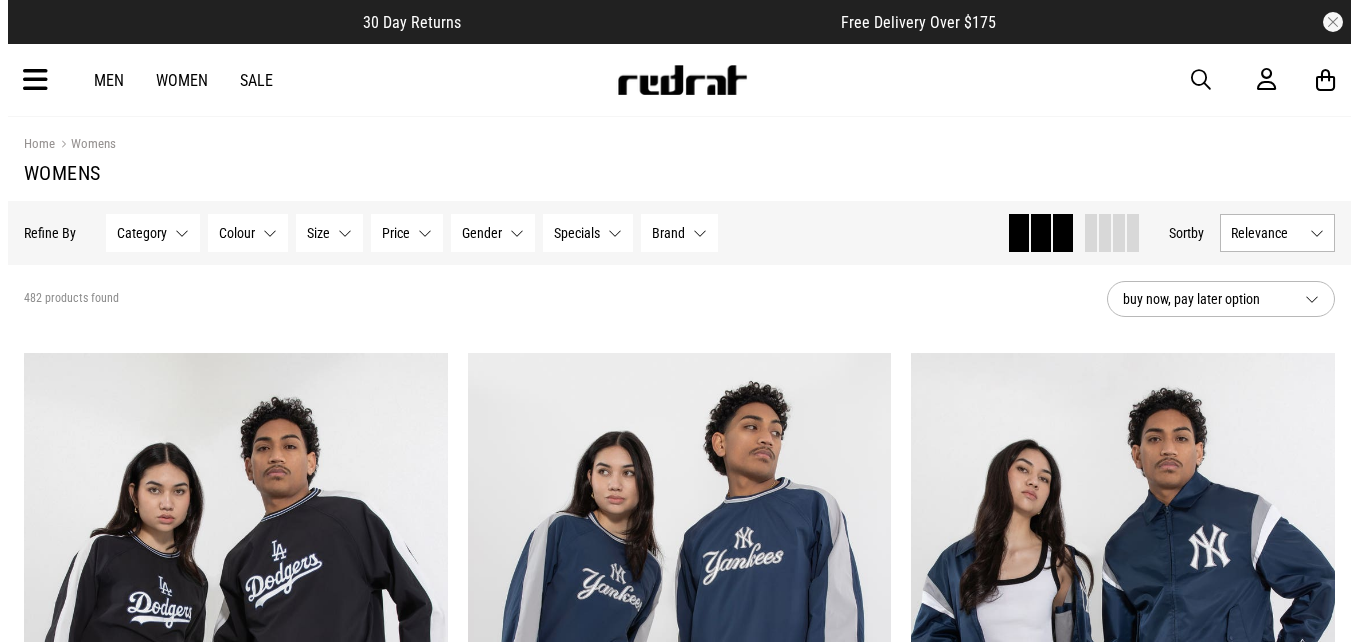 scroll, scrollTop: 0, scrollLeft: 0, axis: both 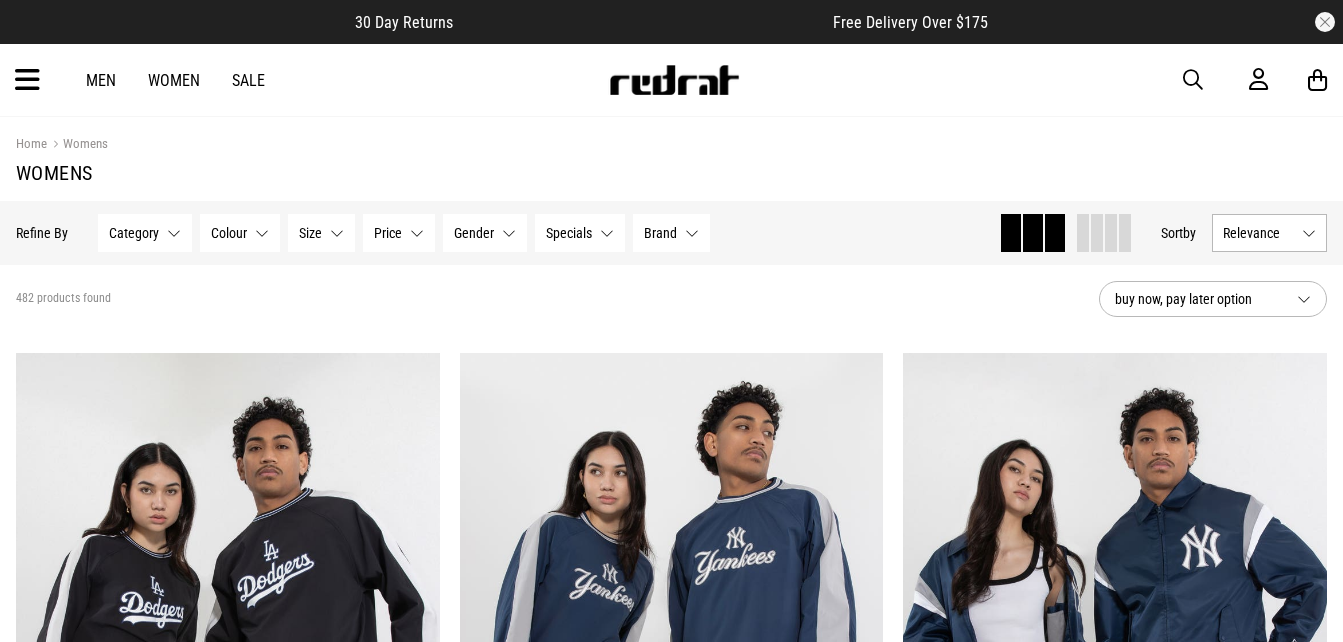 click at bounding box center (27, 80) 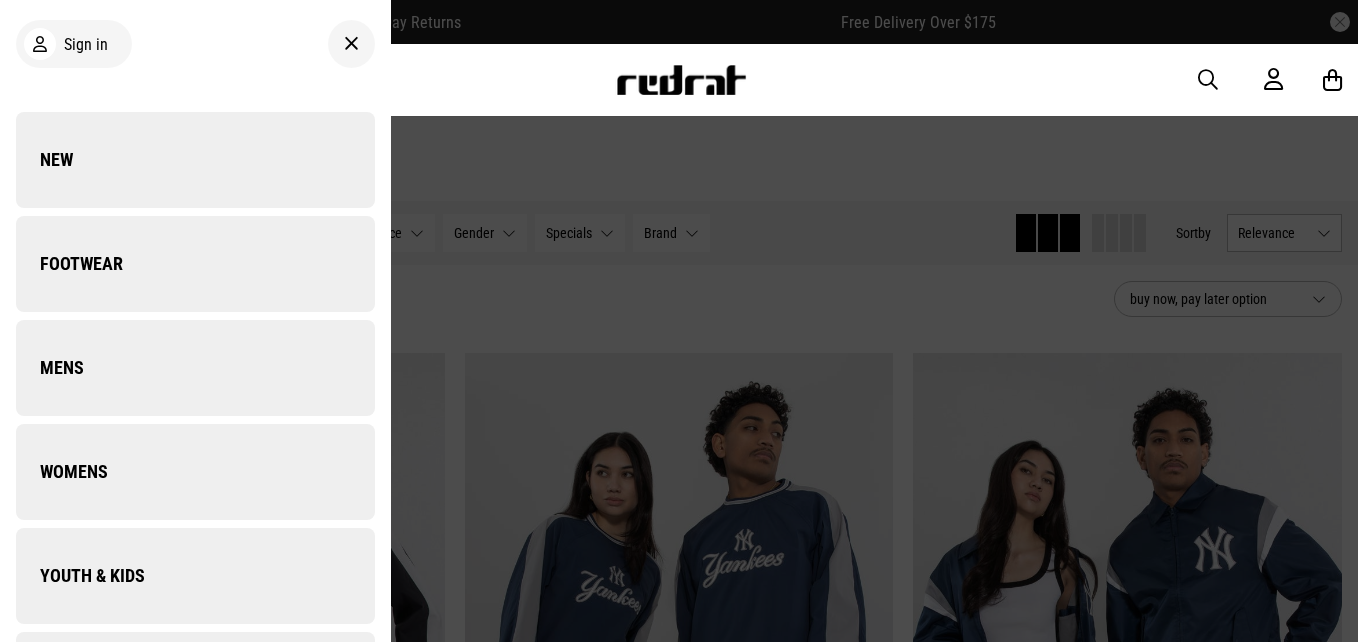 scroll, scrollTop: 0, scrollLeft: 0, axis: both 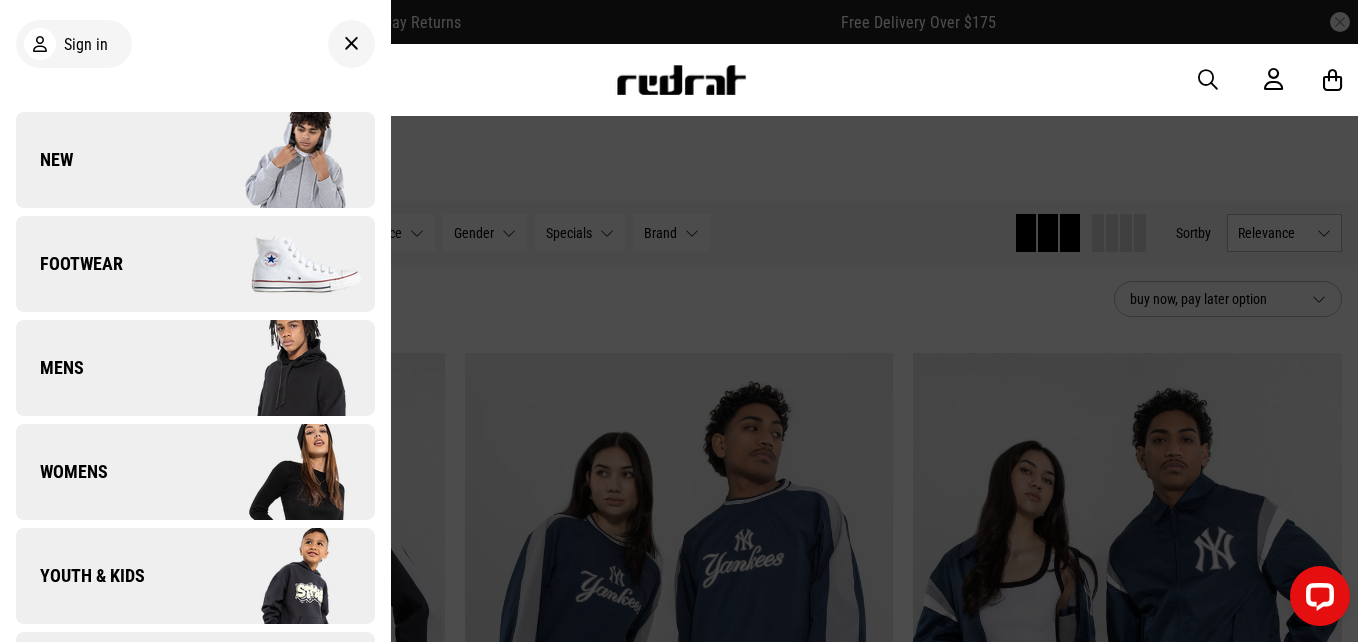 click on "Footwear" at bounding box center [195, 264] 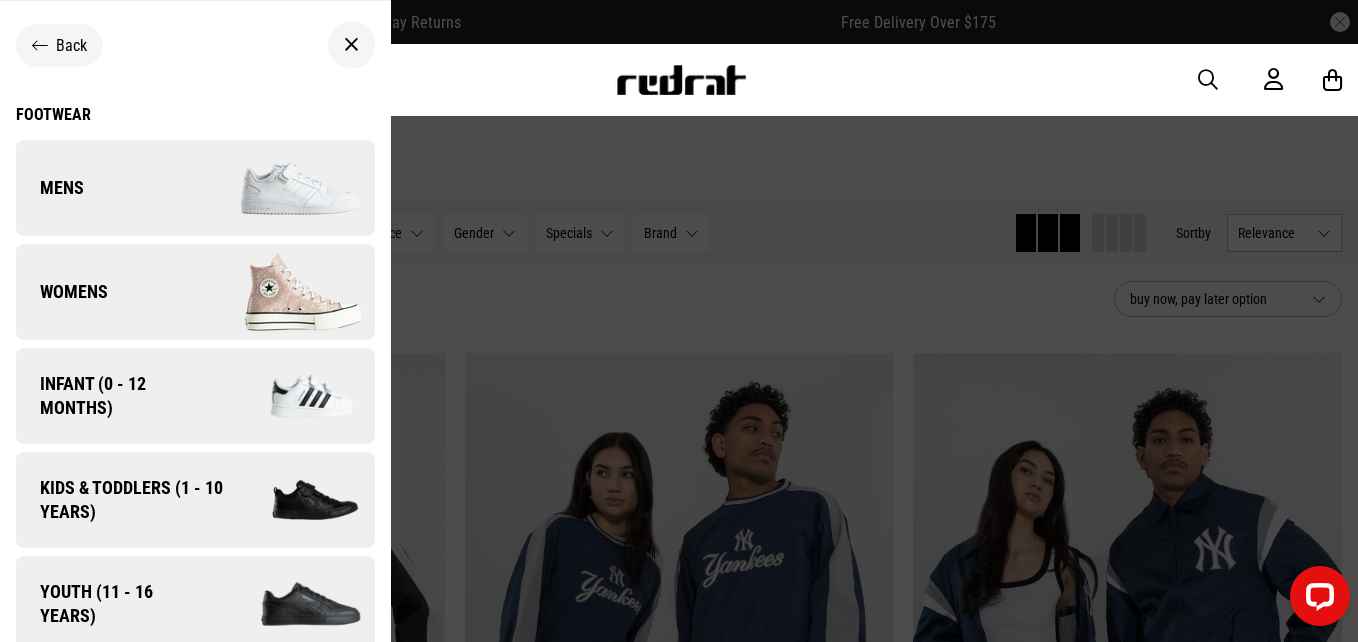 click on "Womens" at bounding box center [195, 292] 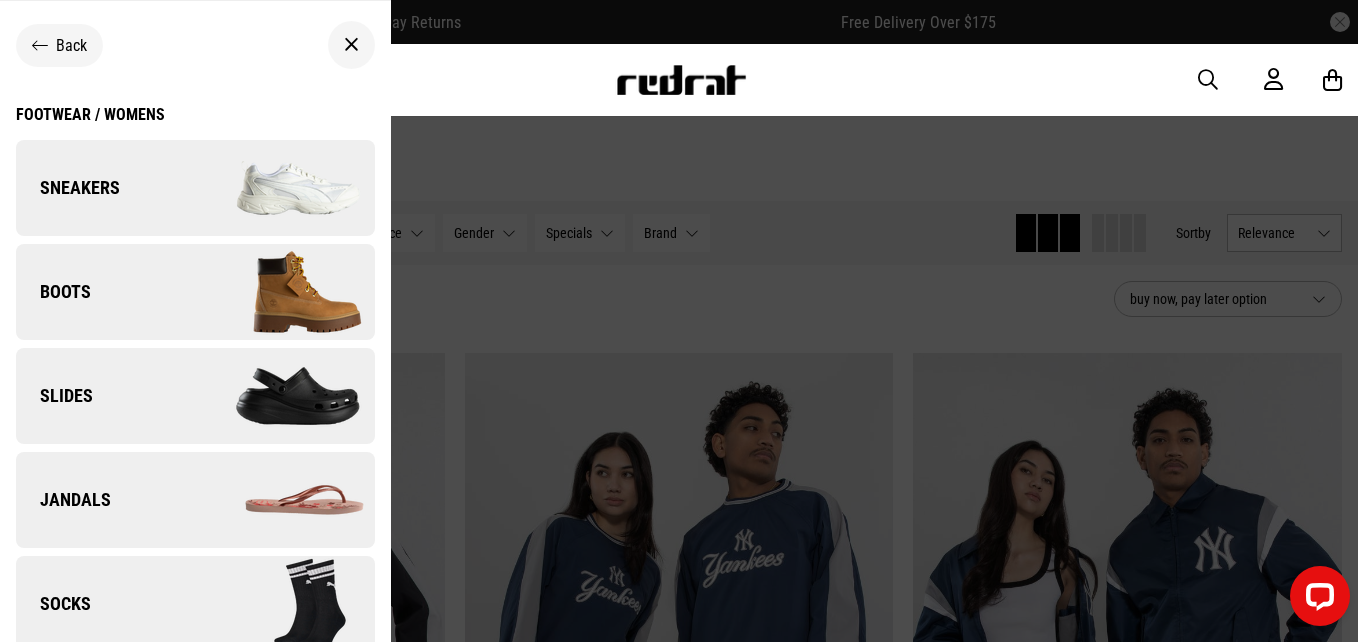 click at bounding box center (284, 188) 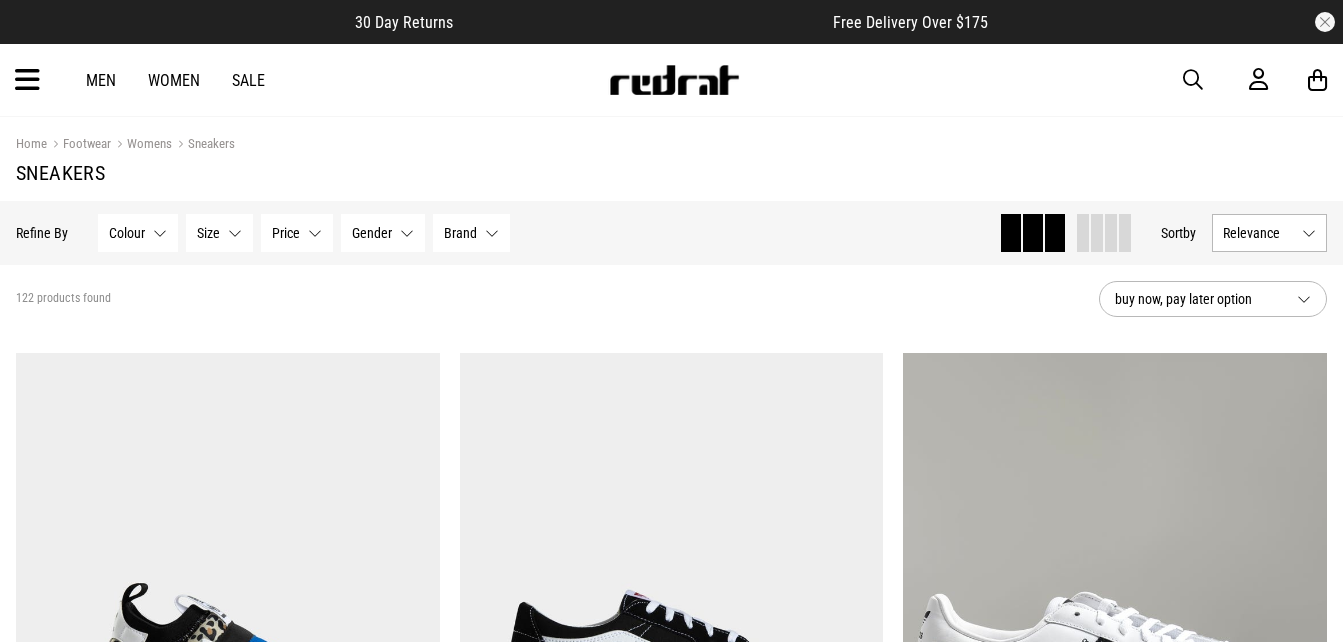 scroll, scrollTop: 0, scrollLeft: 0, axis: both 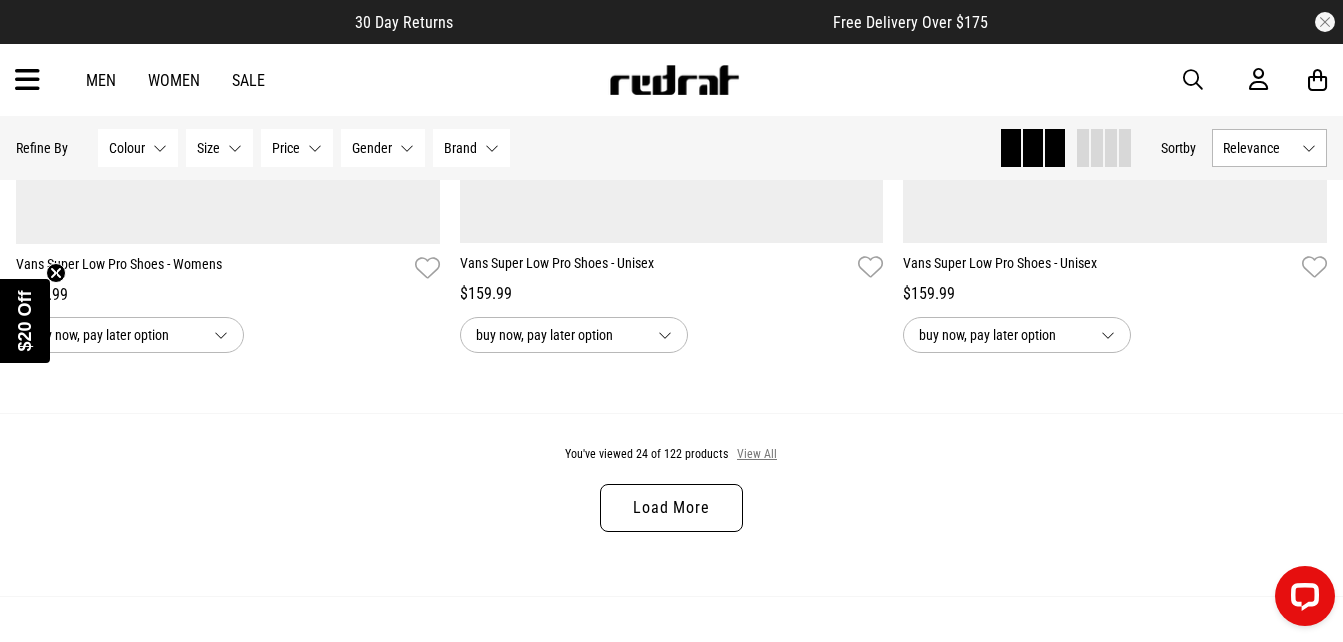 click on "View All" at bounding box center (757, 455) 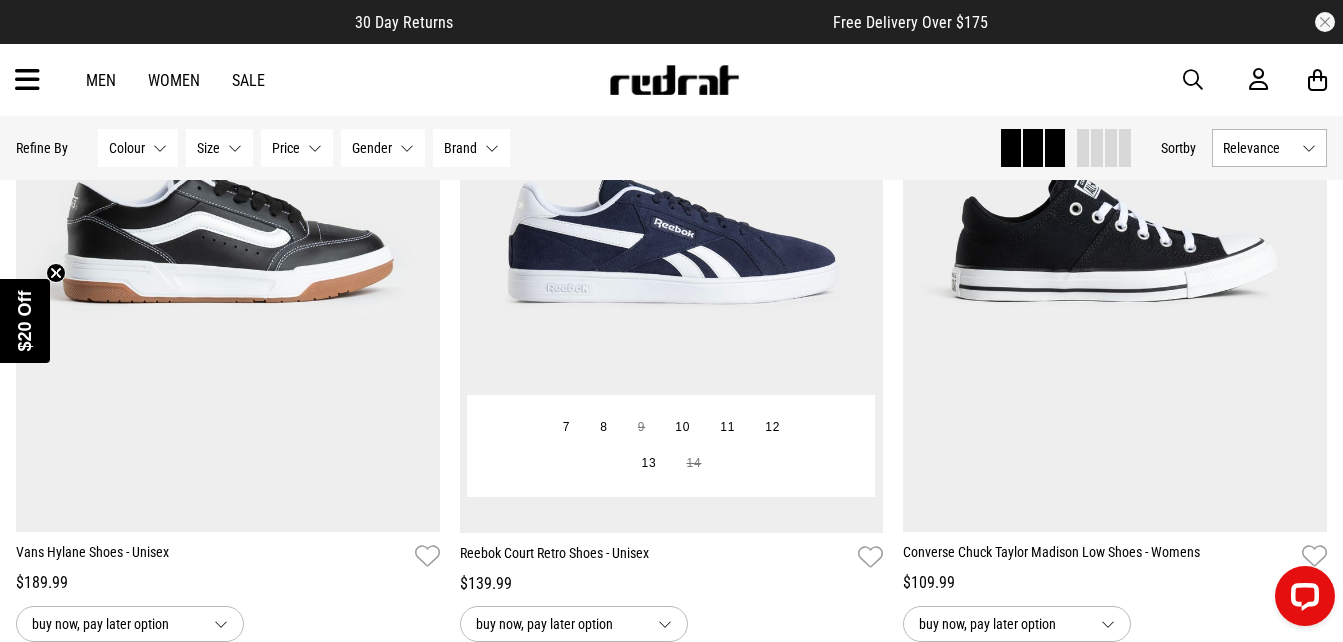 scroll, scrollTop: 9325, scrollLeft: 0, axis: vertical 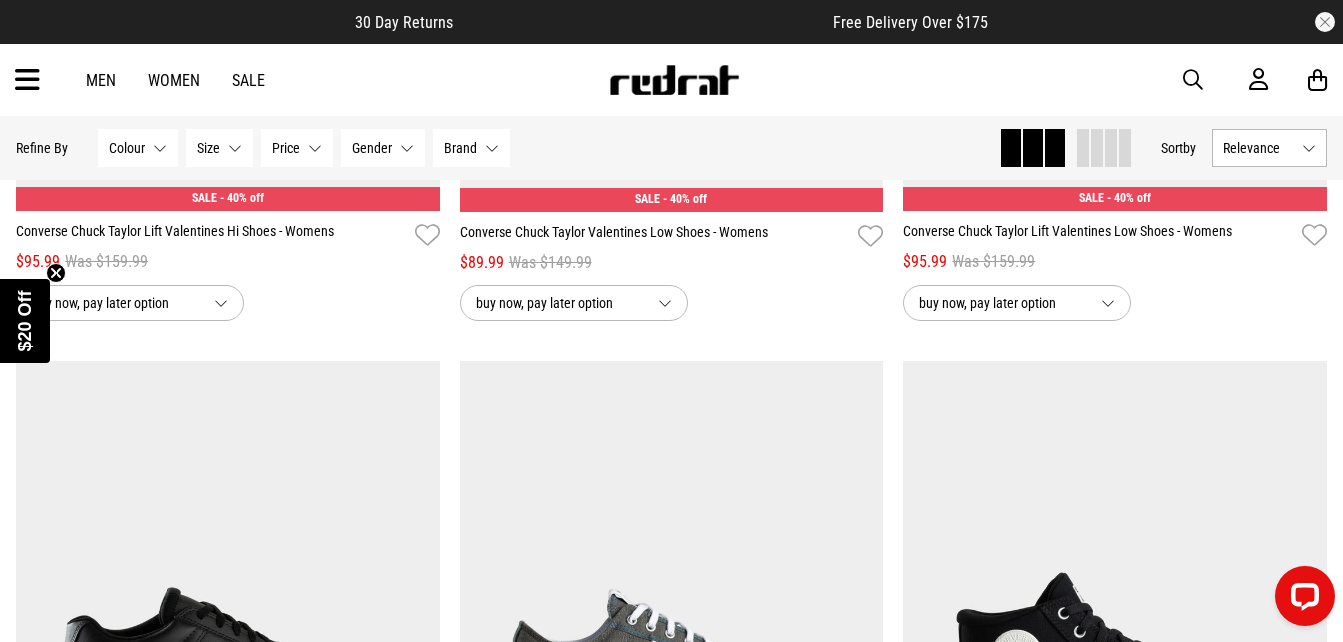 click on "Men   Women   Sale     Sign in     New       Back         Footwear       Back         Mens       Back         Womens       Back         Youth & Kids       Back         Jewellery       Back         Headwear       Back         Accessories       Back         Deals       Back         Sale   UP TO 60% OFF
Shop by Brand
adidas
Converse
New Era
See all brands     Gift Cards   Find a Store   Delivery   Returns & Exchanges   FAQ   Contact Us
Payment Options Only at Red Rat
Let's keep in touch
Back" at bounding box center (671, 80) 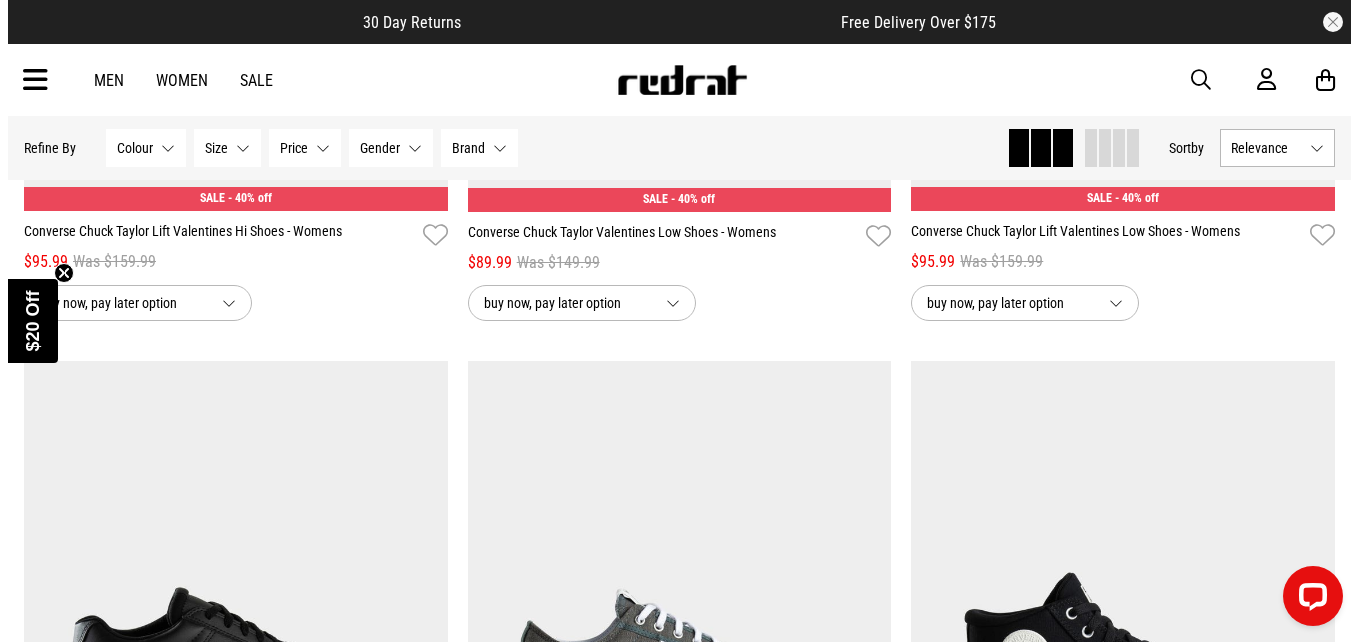 scroll, scrollTop: 11979, scrollLeft: 0, axis: vertical 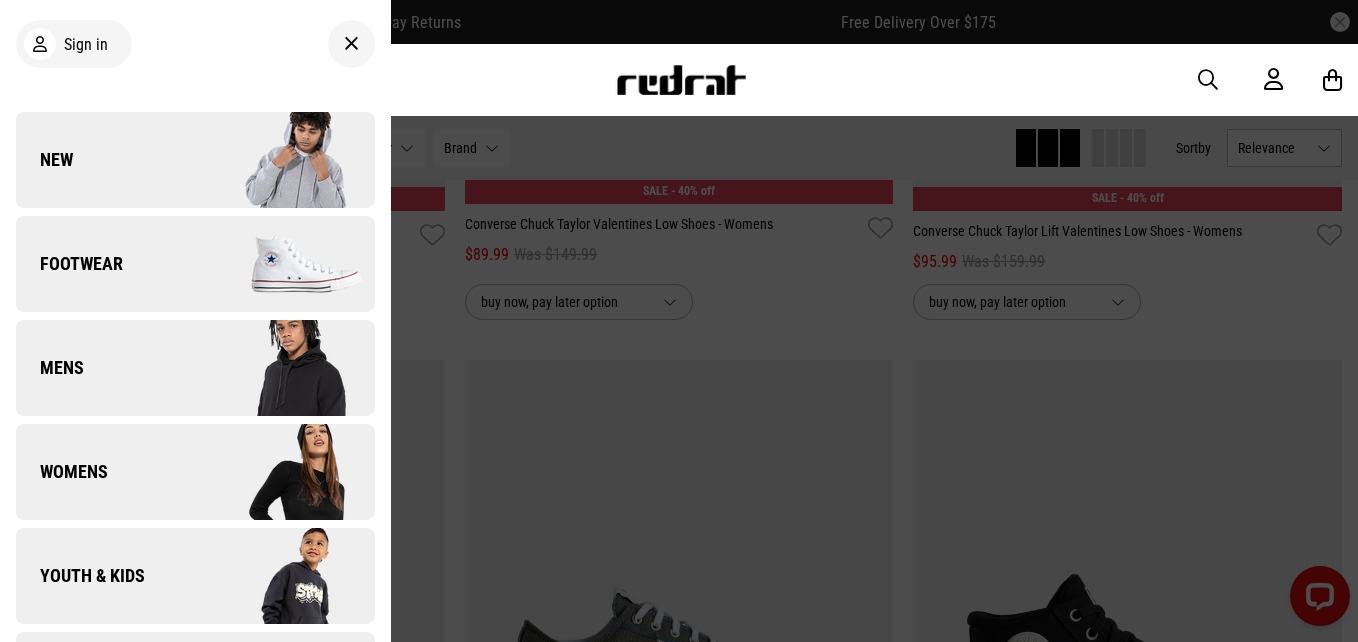 click on "Mens" at bounding box center [195, 368] 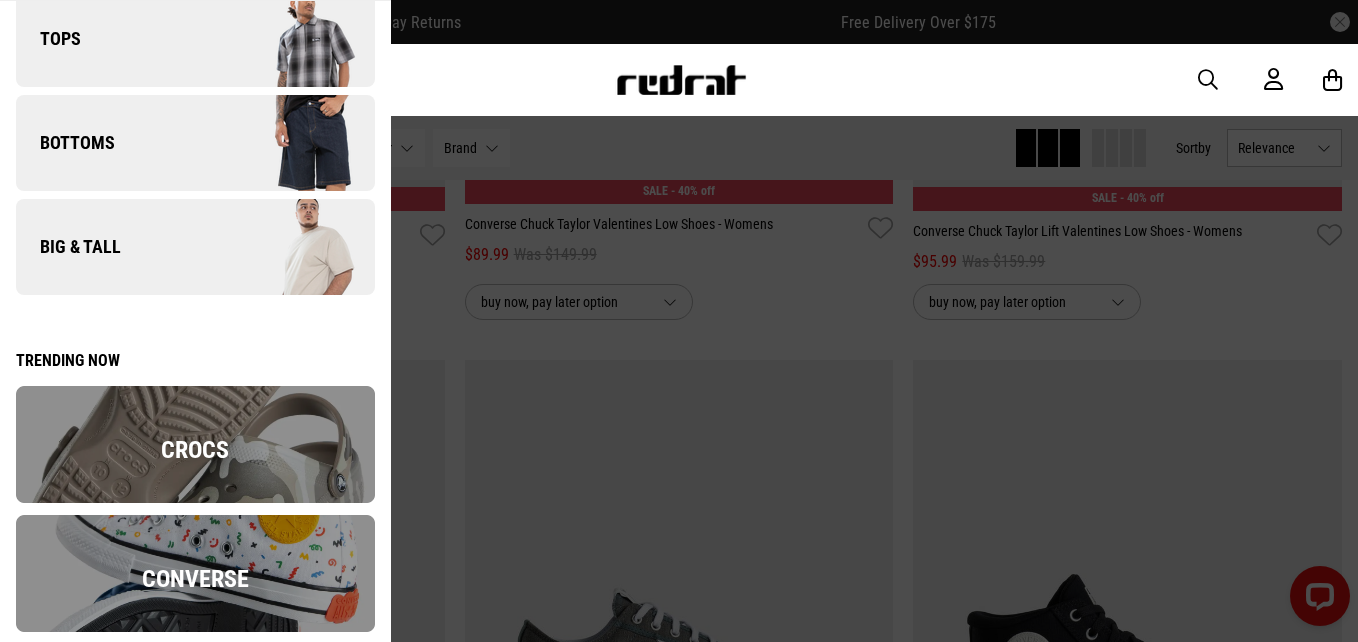 scroll, scrollTop: 0, scrollLeft: 0, axis: both 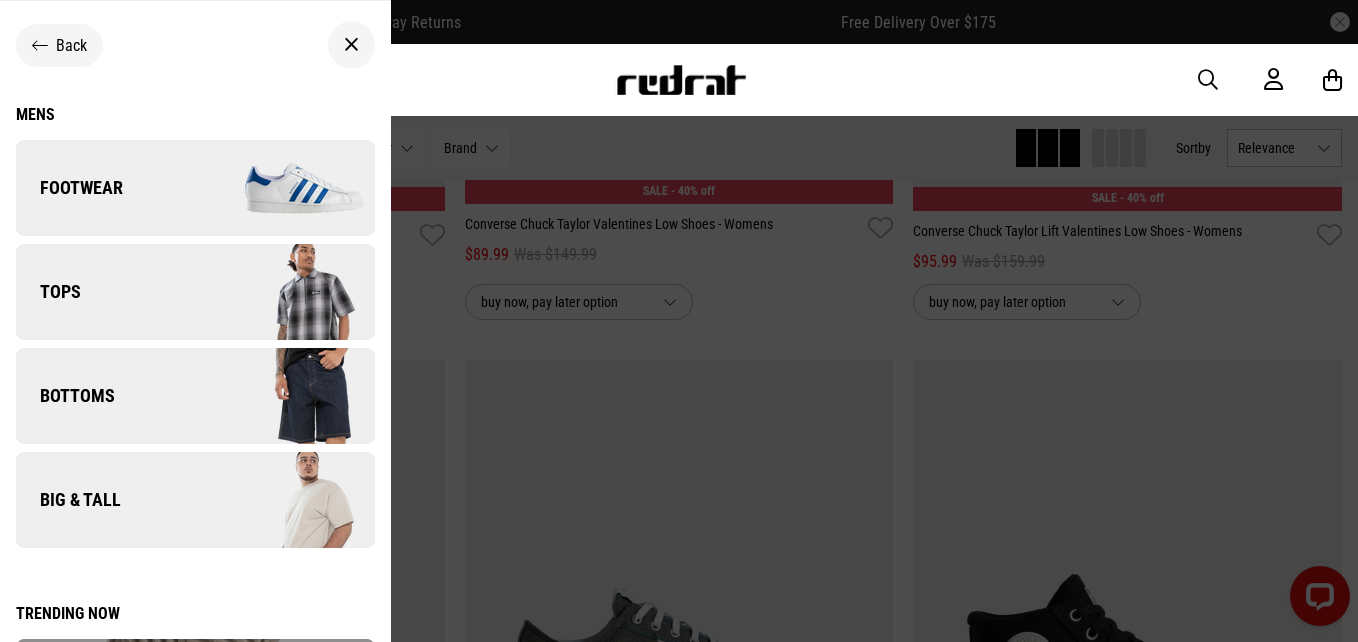 click on "Tops" at bounding box center [195, 292] 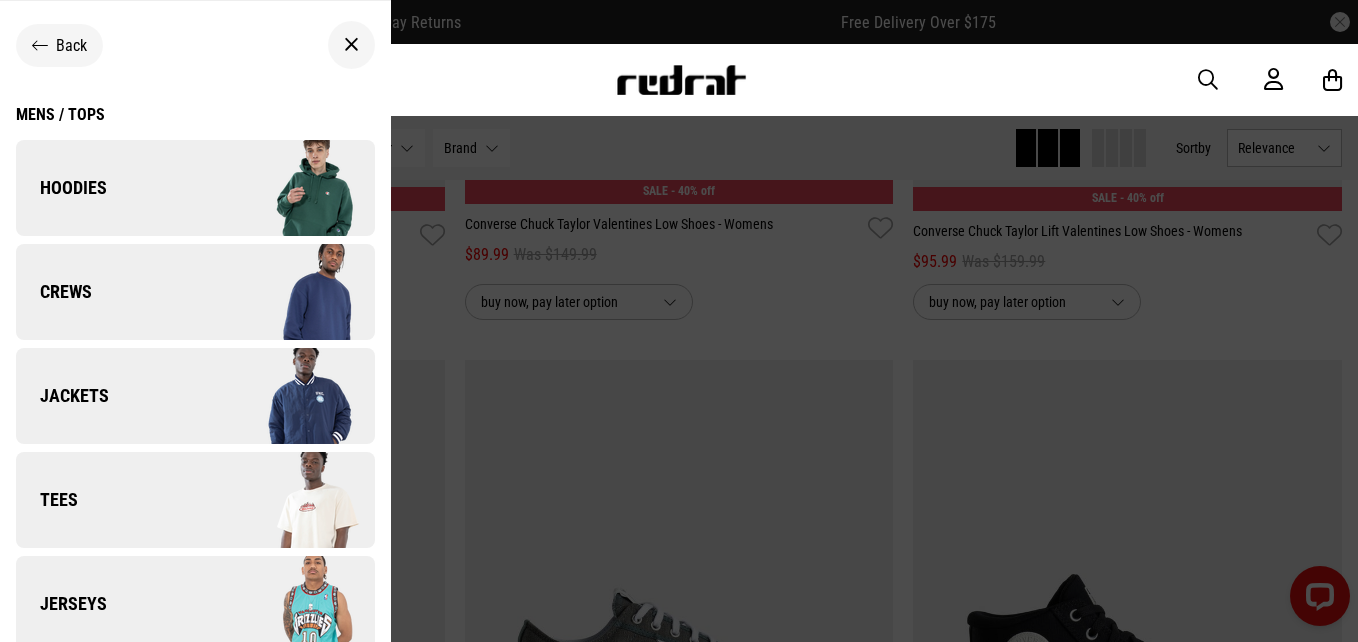 click on "Crews" at bounding box center (195, 292) 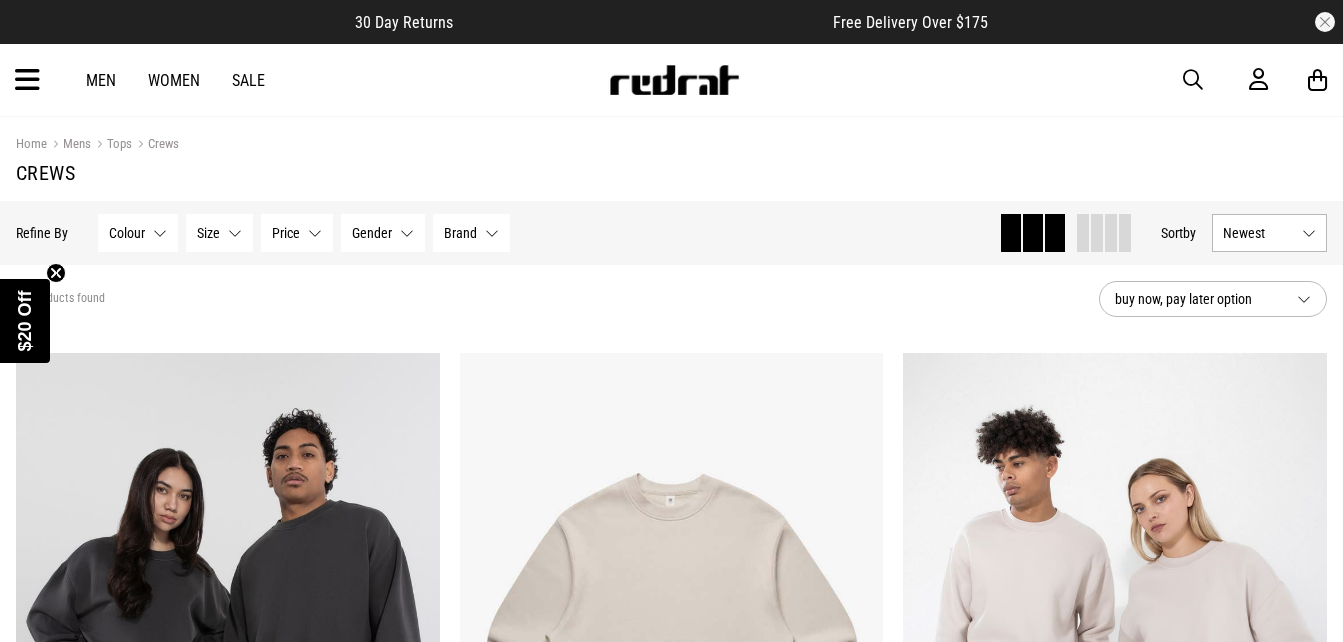 scroll, scrollTop: 345, scrollLeft: 0, axis: vertical 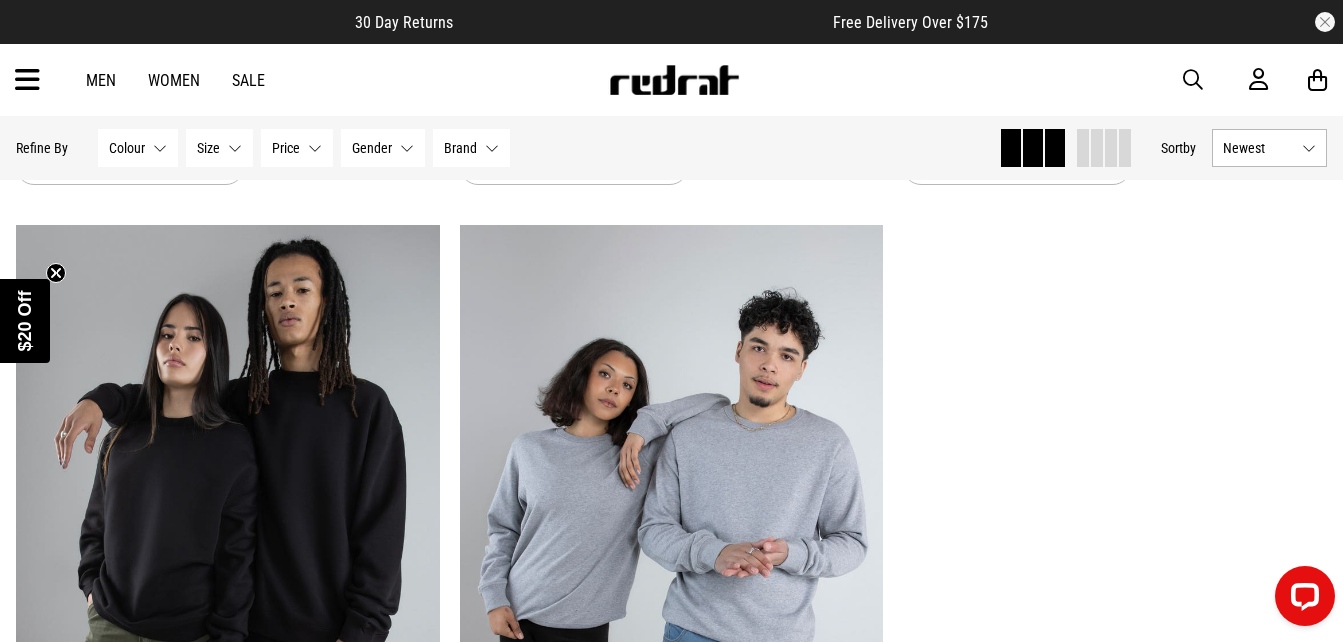 click on "Men   Women   Sale     Sign in     New       Back         Footwear       Back         Mens       Back         Womens       Back         Youth & Kids       Back         Jewellery       Back         Headwear       Back         Accessories       Back         Deals       Back         Sale   UP TO 60% OFF
Shop by Brand
adidas
Converse
New Era
See all brands     Gift Cards   Find a Store   Delivery   Returns & Exchanges   FAQ   Contact Us
Payment Options Only at Red Rat
Let's keep in touch
Back" at bounding box center [671, 80] 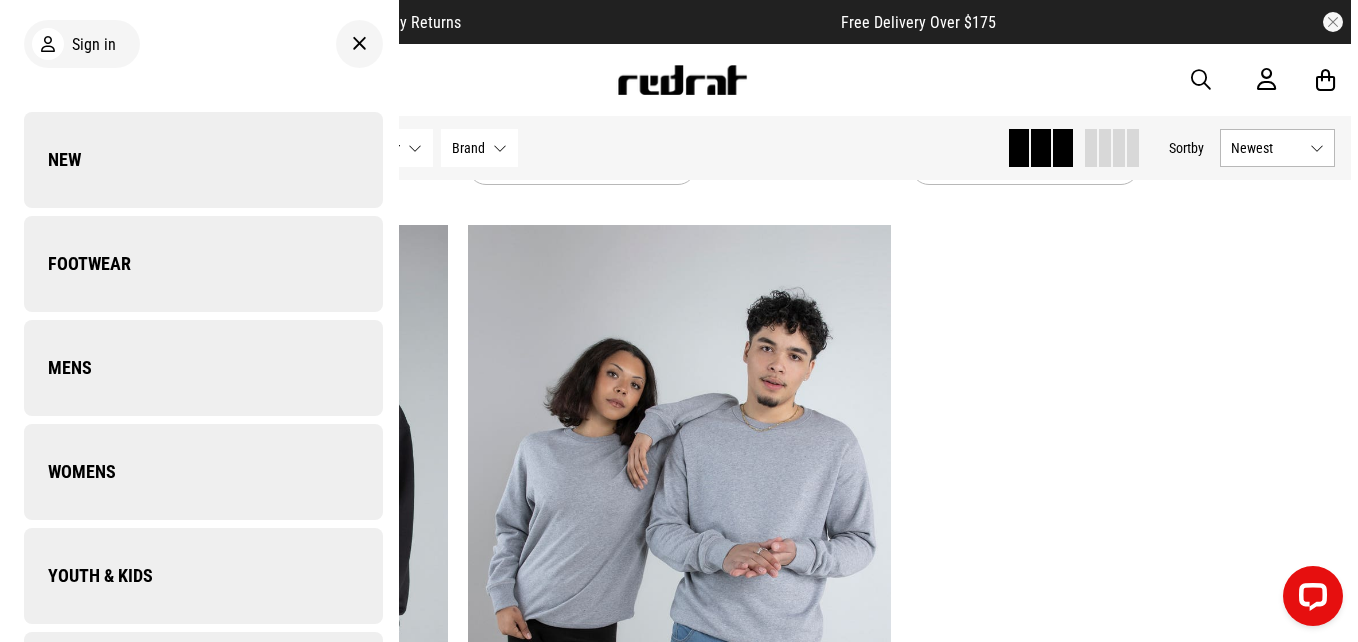 scroll, scrollTop: 3867, scrollLeft: 0, axis: vertical 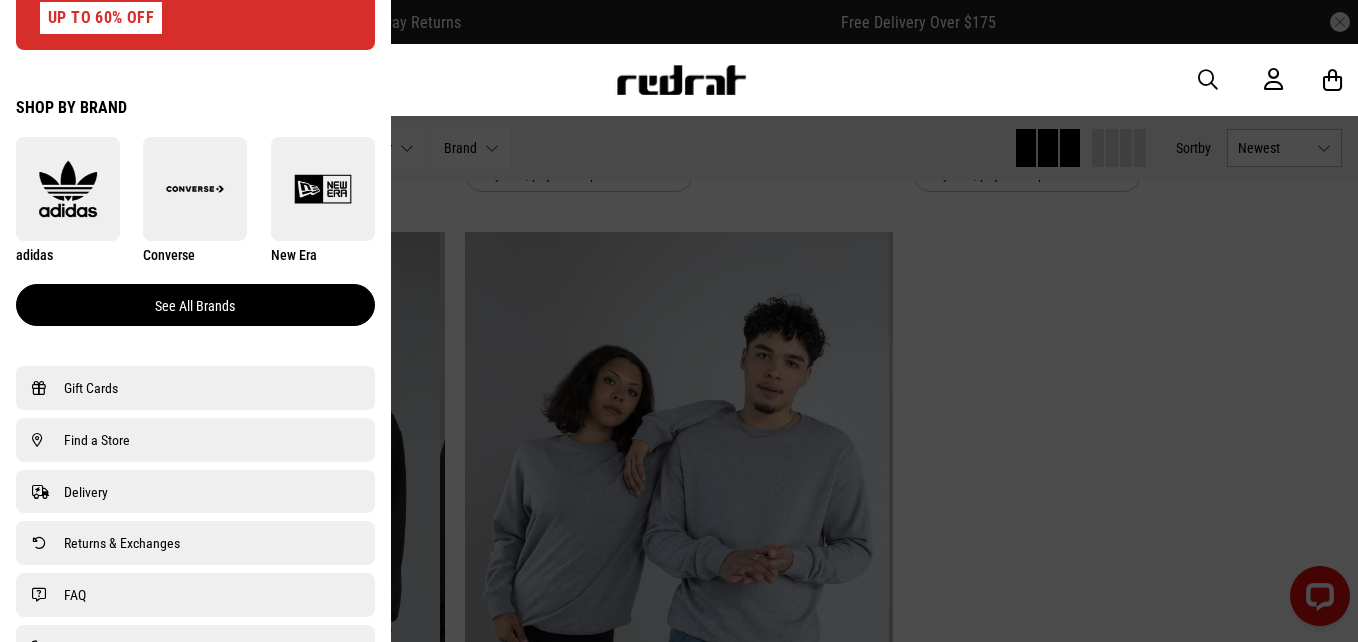click on "See all brands" at bounding box center [195, 305] 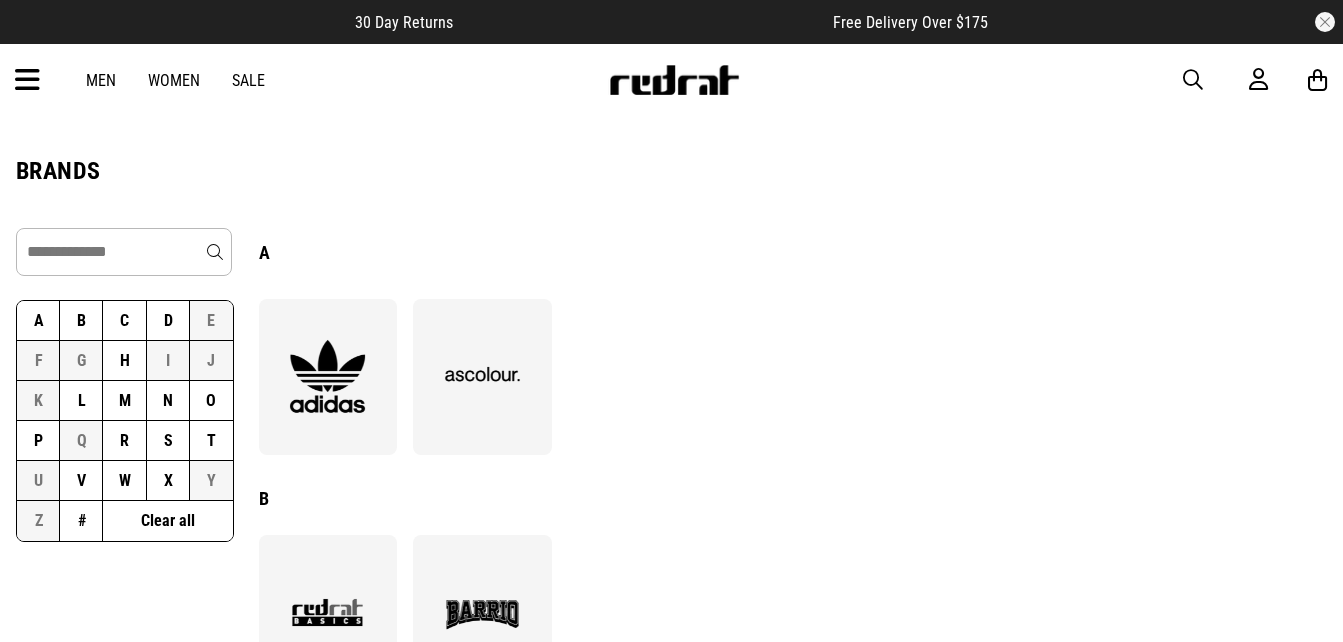 scroll, scrollTop: 0, scrollLeft: 0, axis: both 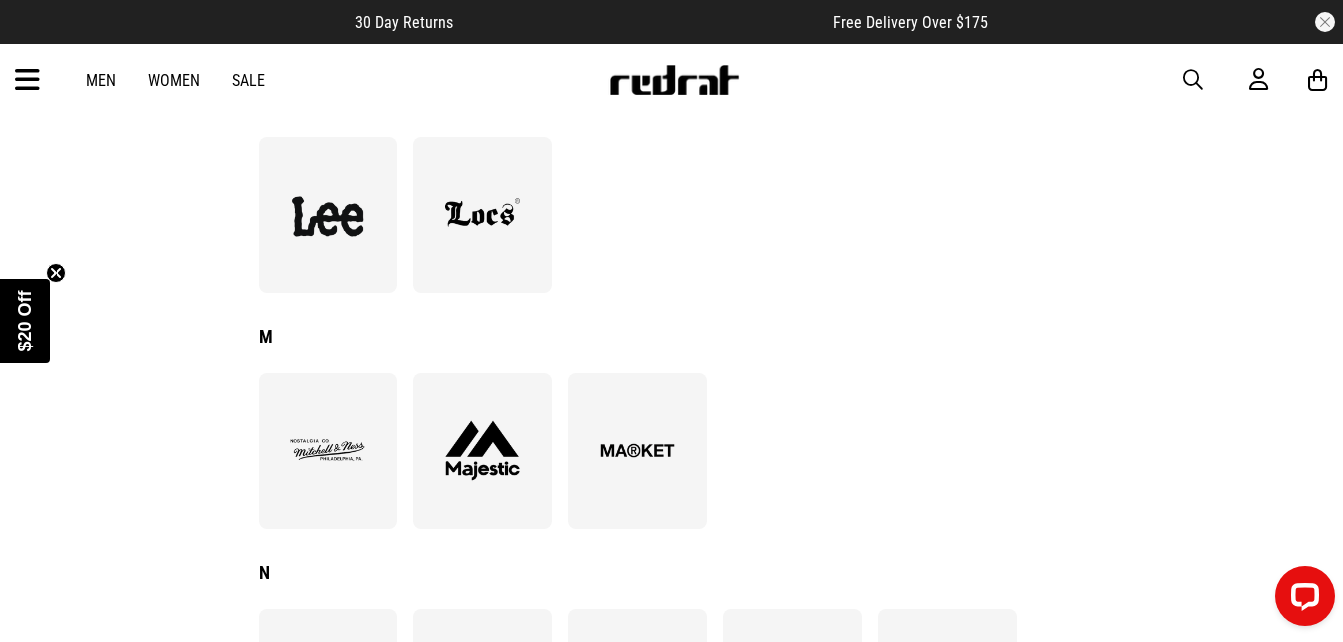 click at bounding box center (482, 215) 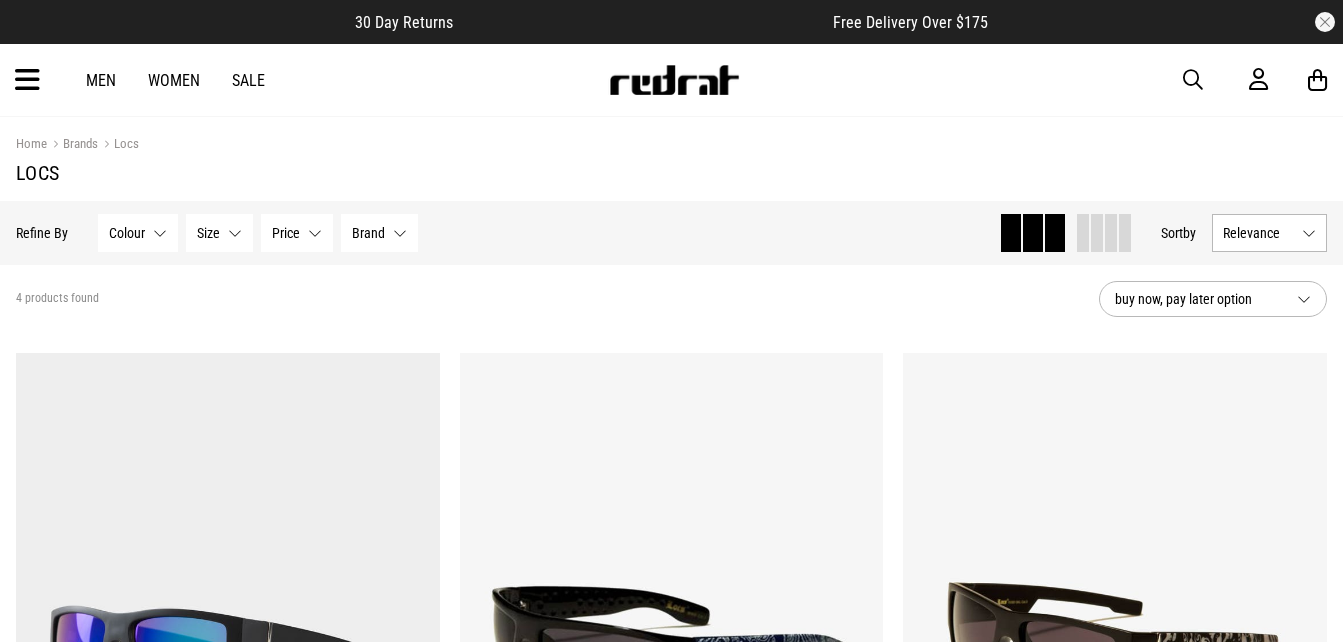 scroll, scrollTop: 405, scrollLeft: 0, axis: vertical 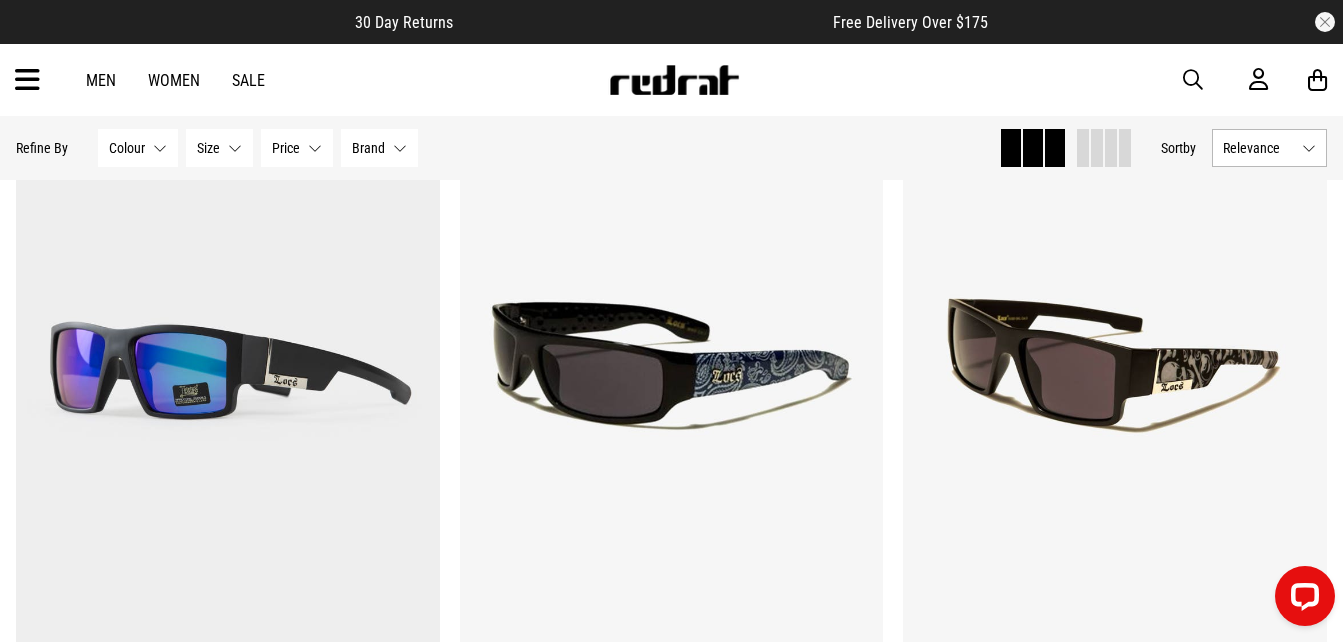 click at bounding box center (27, 80) 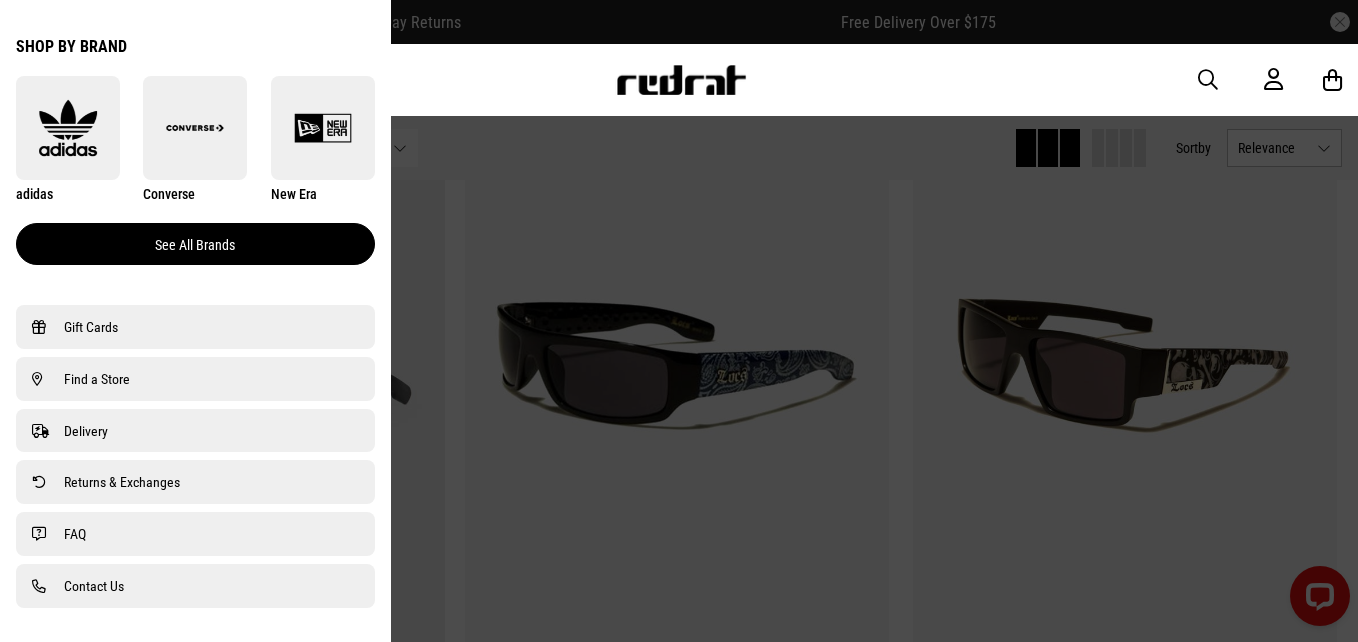 scroll, scrollTop: 1156, scrollLeft: 0, axis: vertical 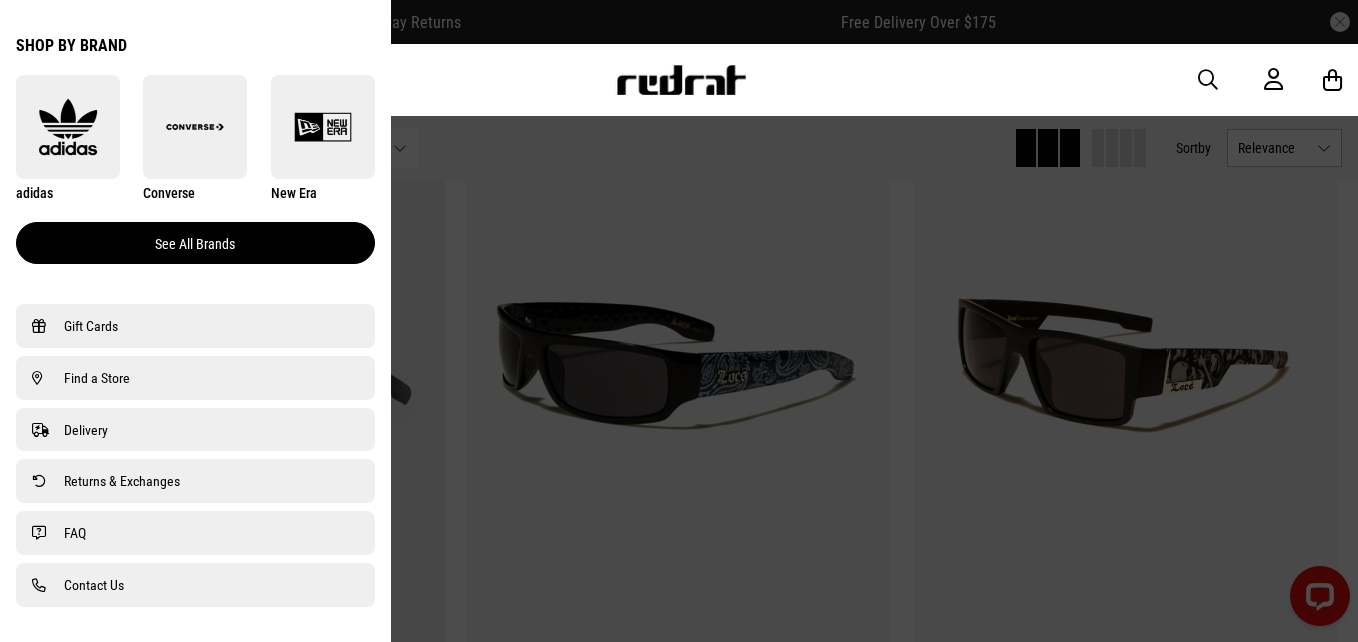click on "See all brands" at bounding box center (195, 243) 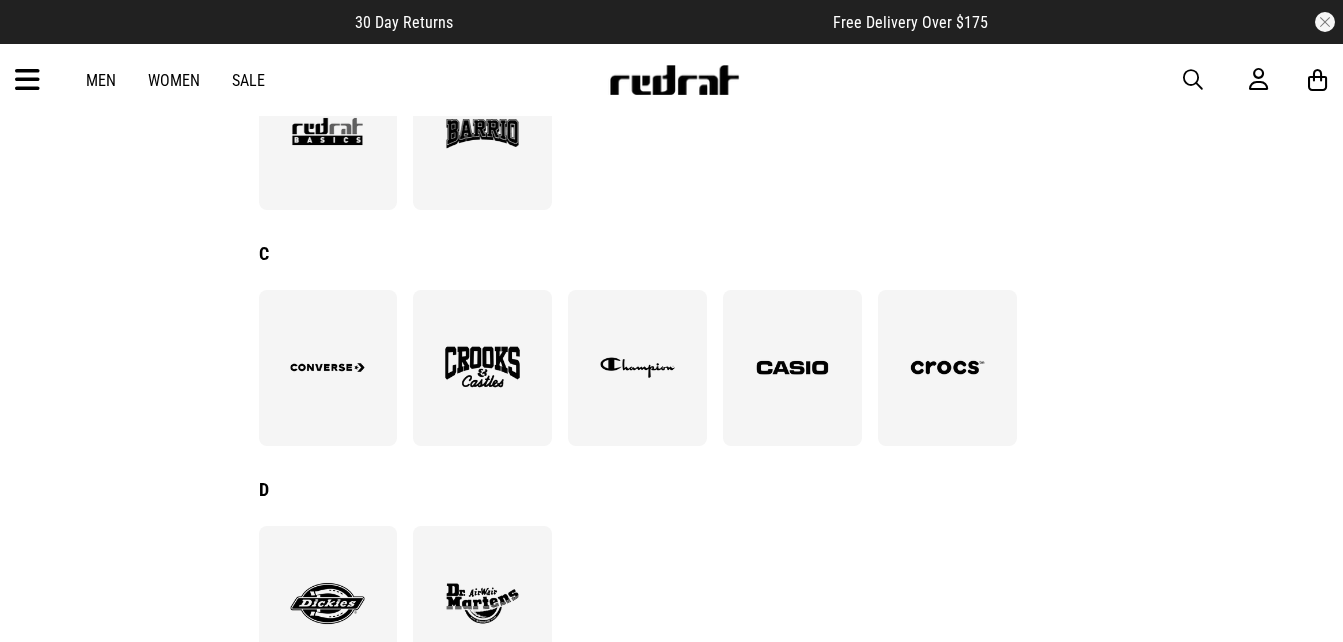 scroll, scrollTop: 0, scrollLeft: 0, axis: both 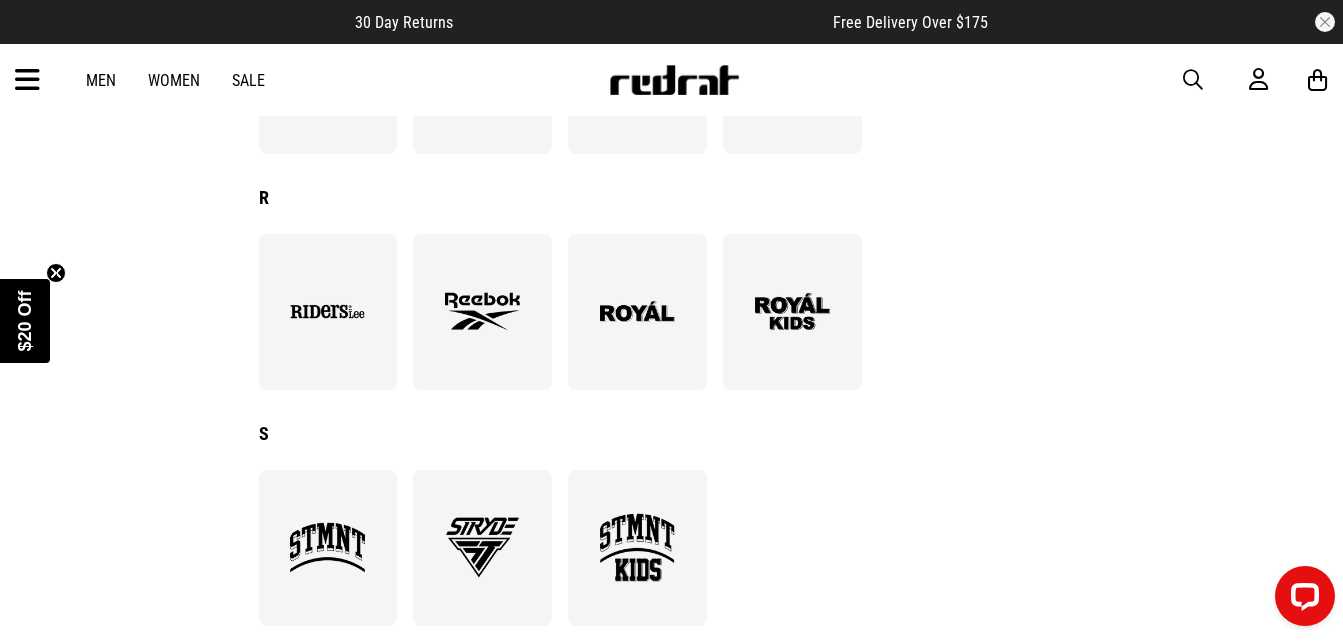 click at bounding box center [637, 311] 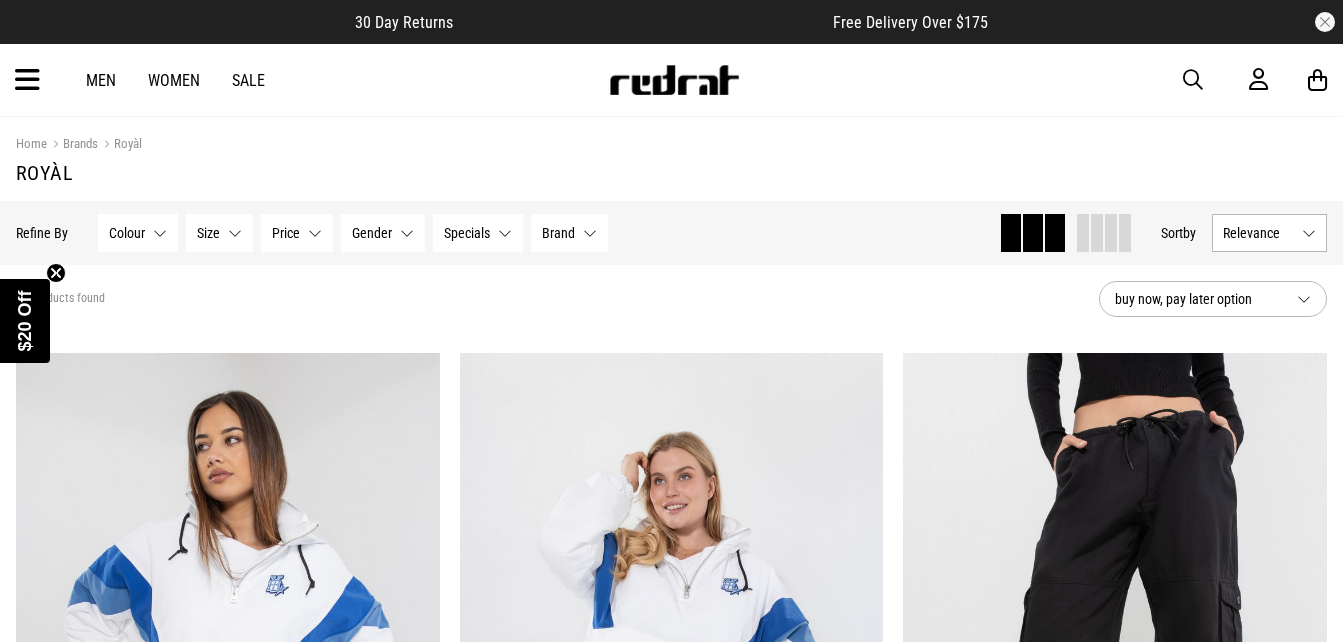 scroll, scrollTop: 273, scrollLeft: 0, axis: vertical 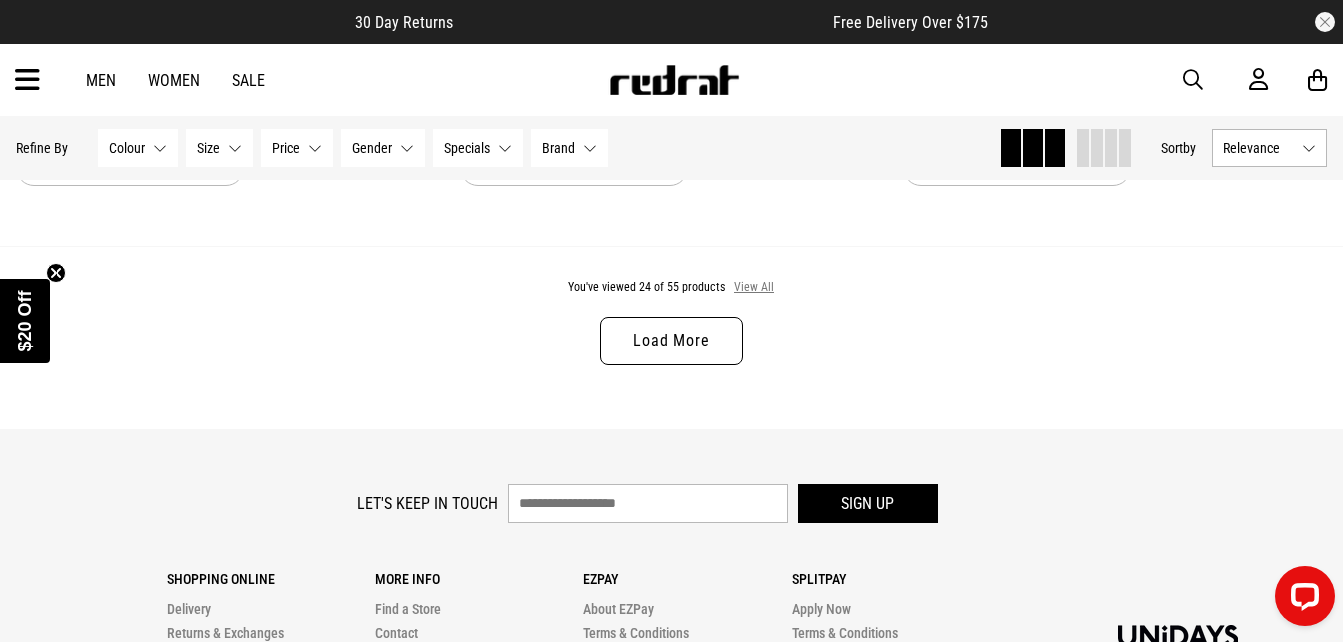 click on "View All" at bounding box center (754, 288) 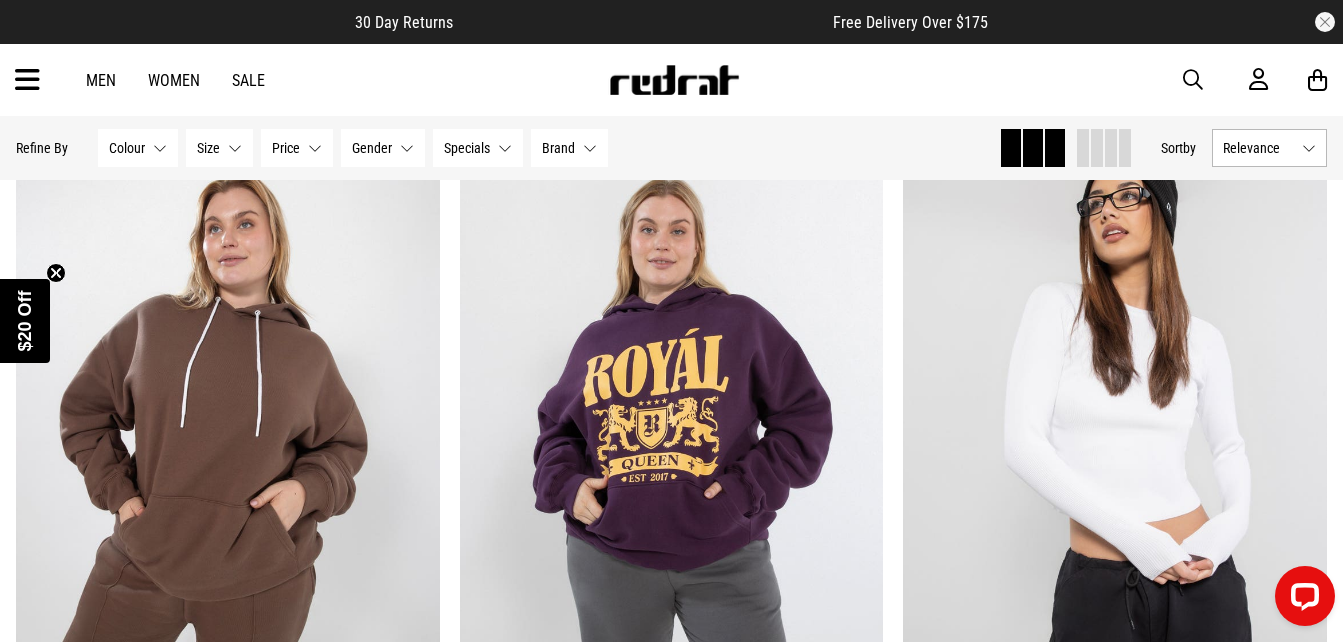 scroll, scrollTop: 10619, scrollLeft: 0, axis: vertical 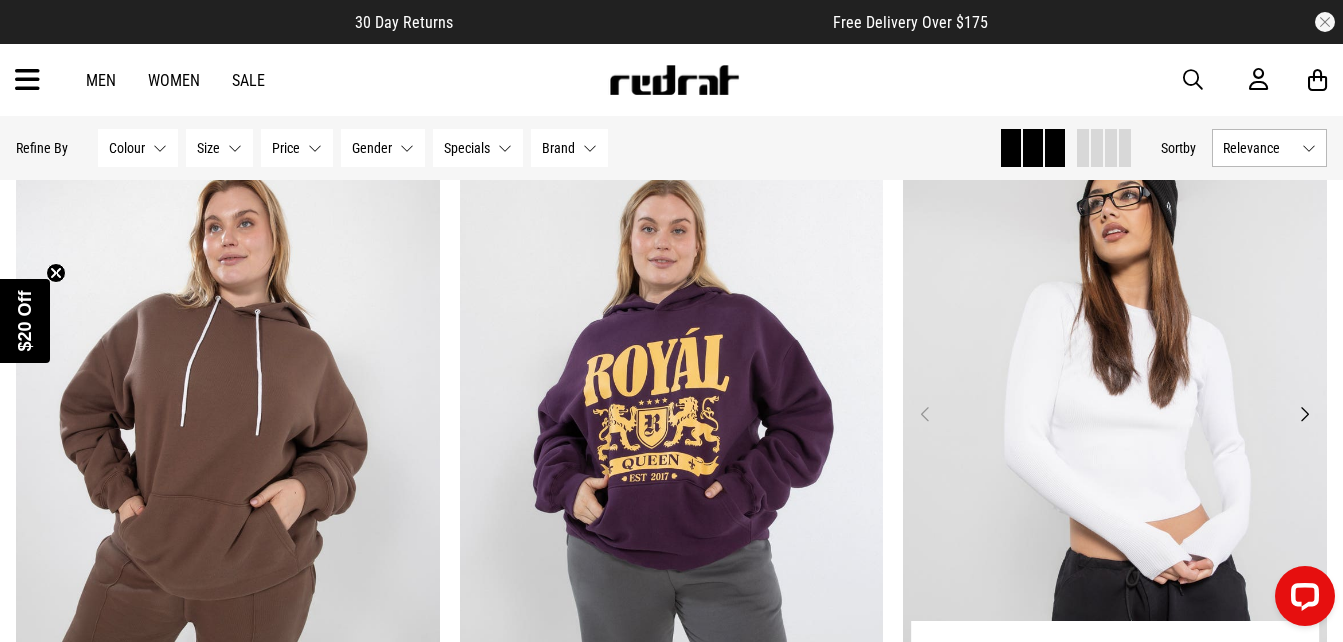 click on "Next" at bounding box center (1304, 414) 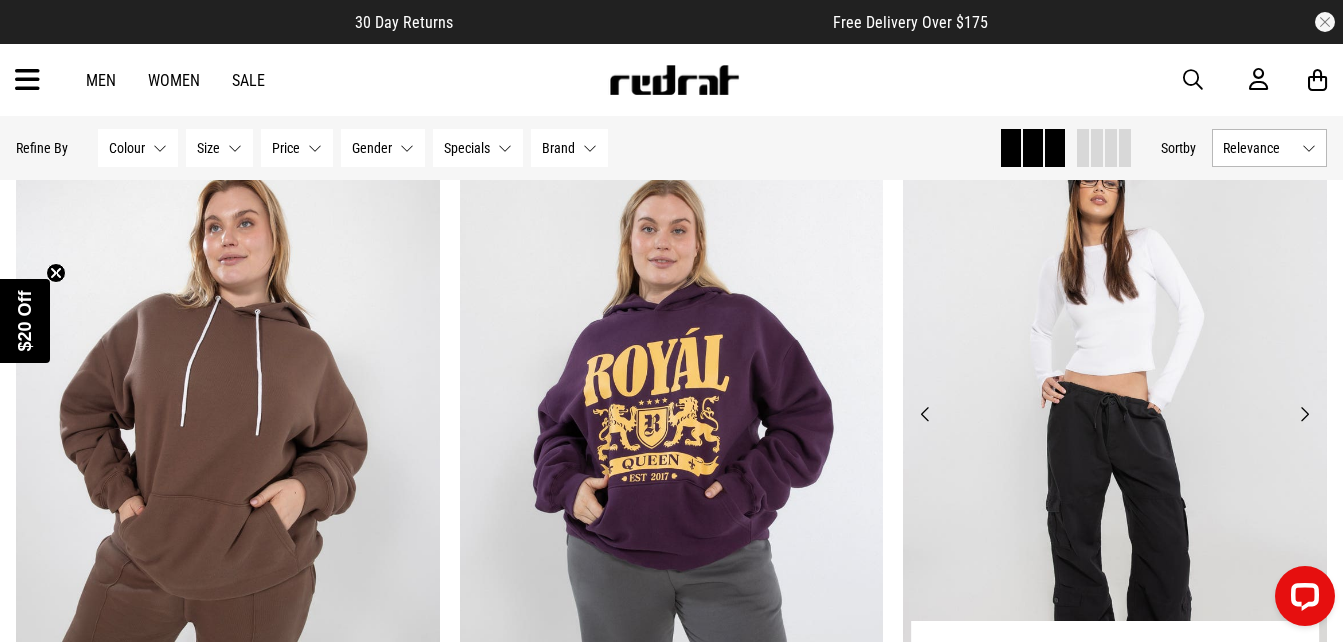 click on "Next" at bounding box center (1304, 414) 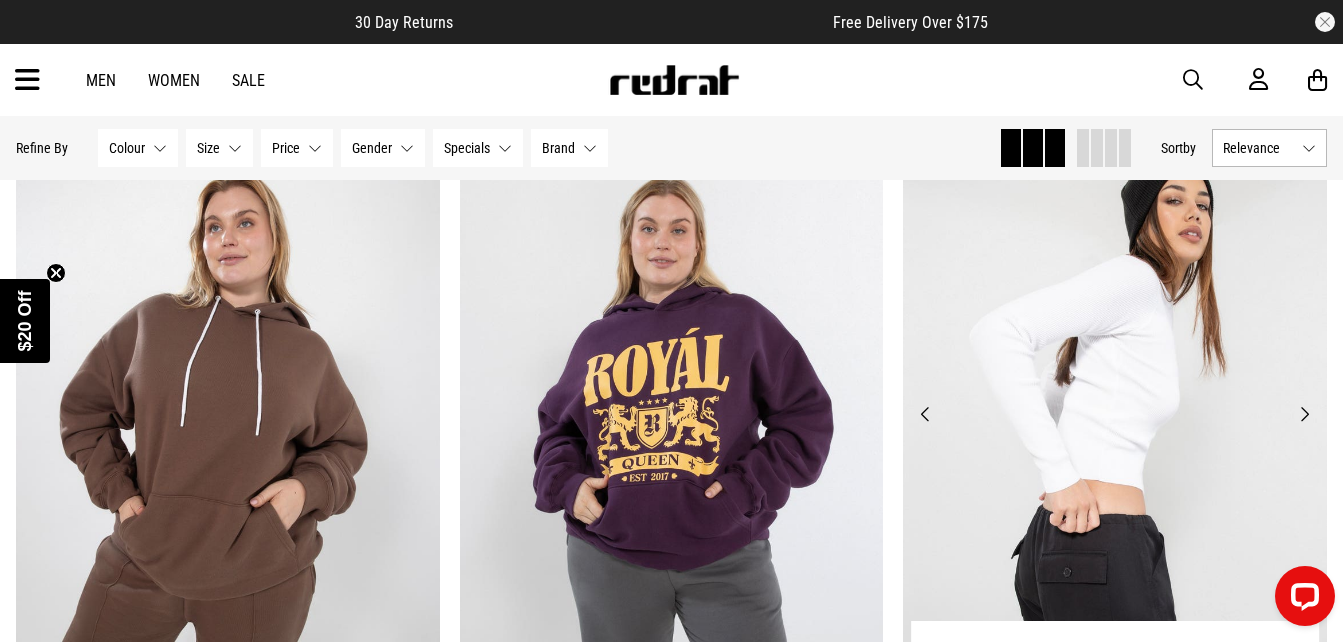 click on "Next" at bounding box center [1304, 414] 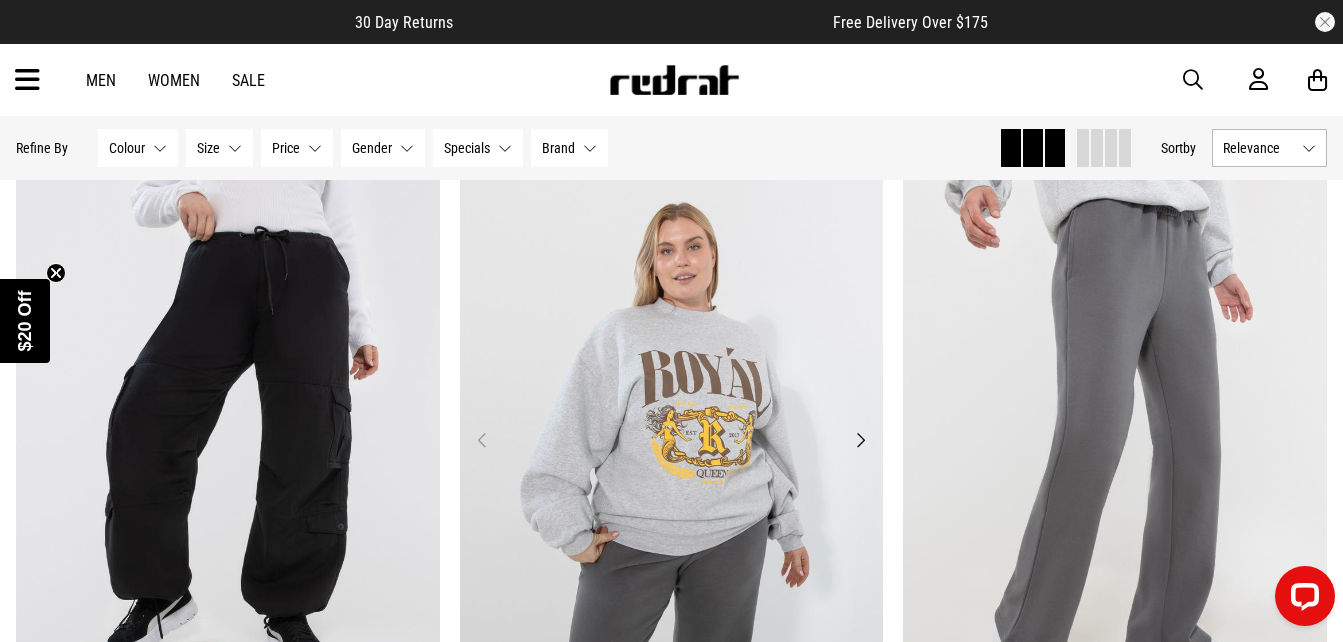 scroll, scrollTop: 12822, scrollLeft: 0, axis: vertical 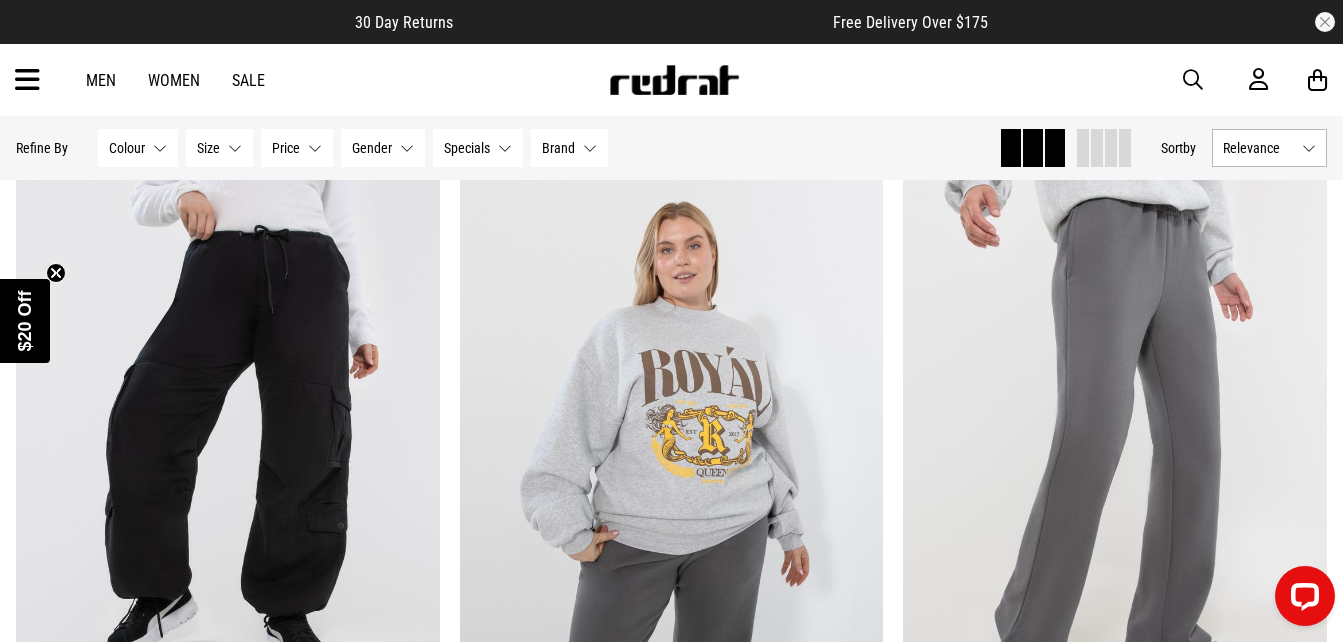 click at bounding box center [1193, 80] 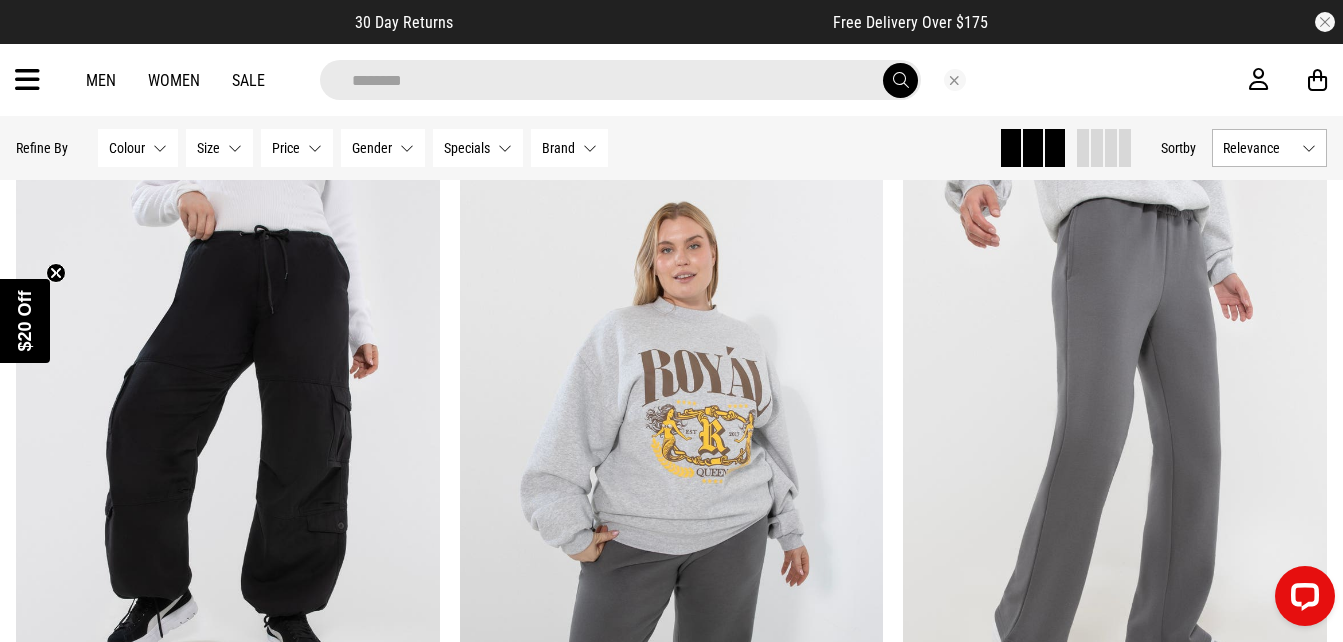 type on "********" 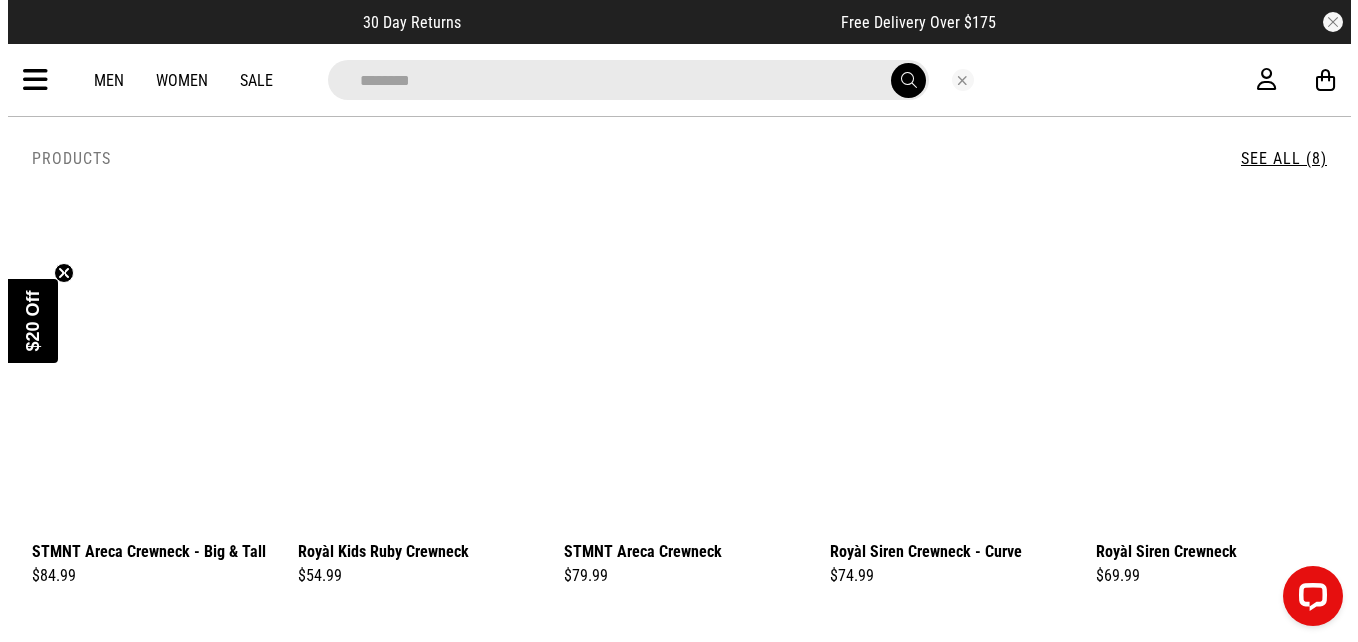 scroll, scrollTop: 12927, scrollLeft: 0, axis: vertical 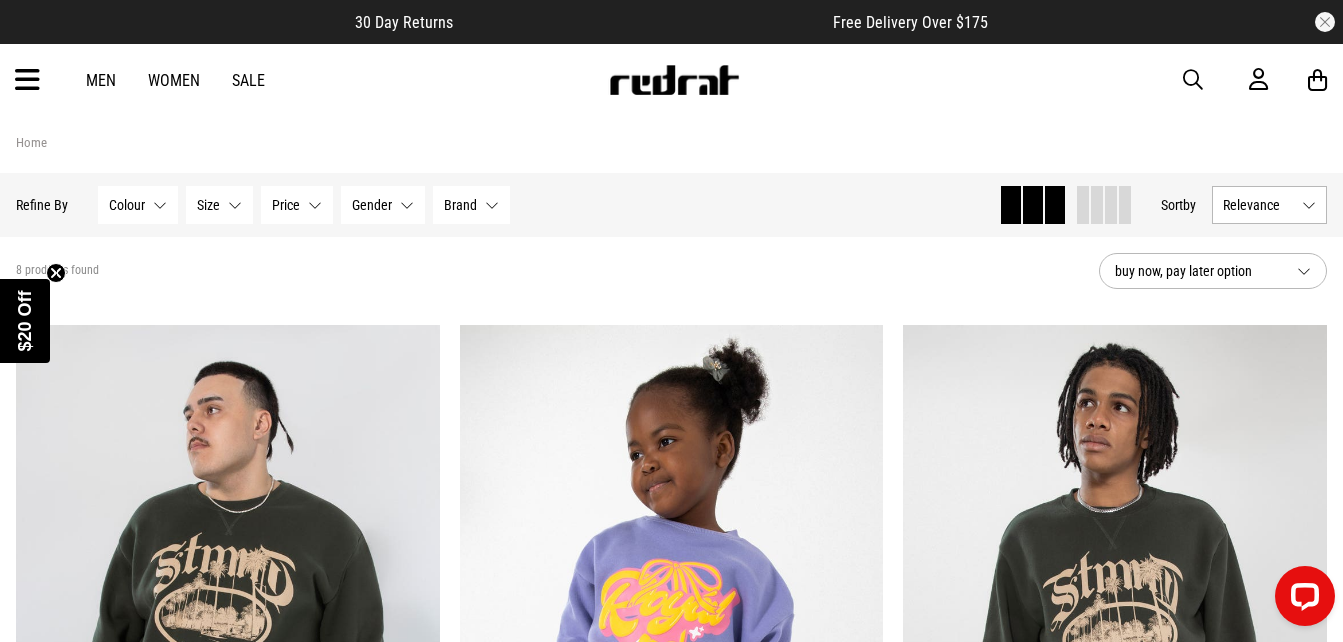 click on "Women" at bounding box center (174, 80) 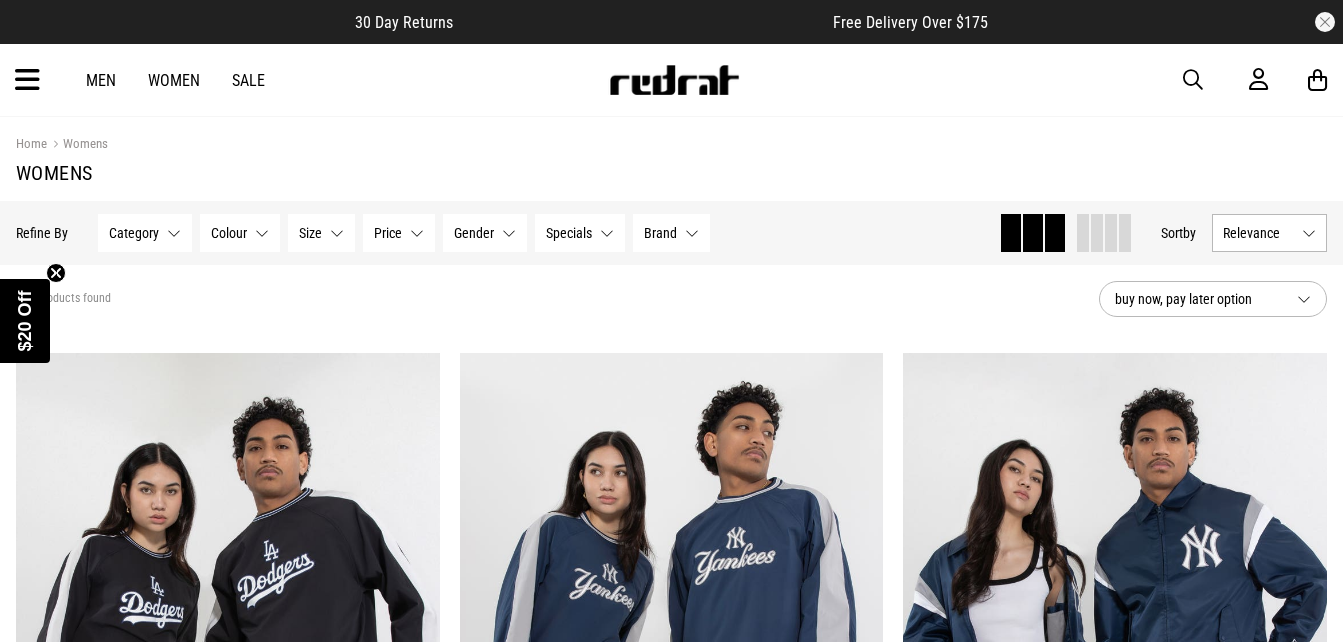 scroll, scrollTop: 0, scrollLeft: 0, axis: both 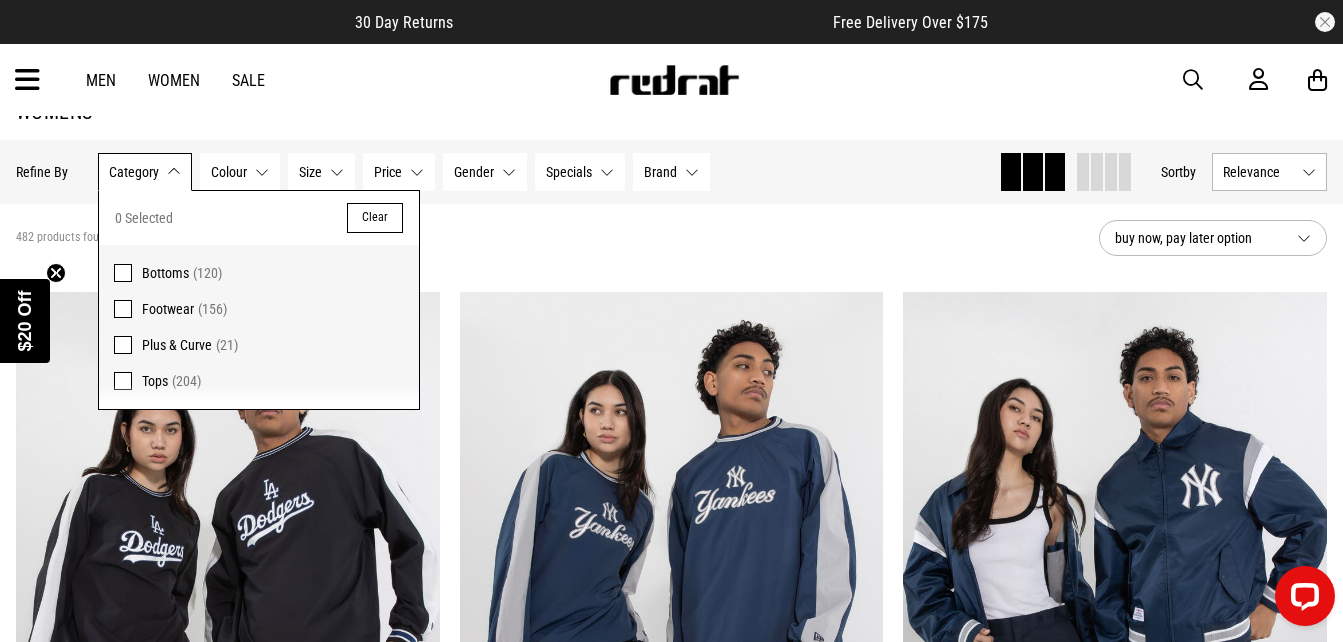 click on "Tops" at bounding box center [155, 381] 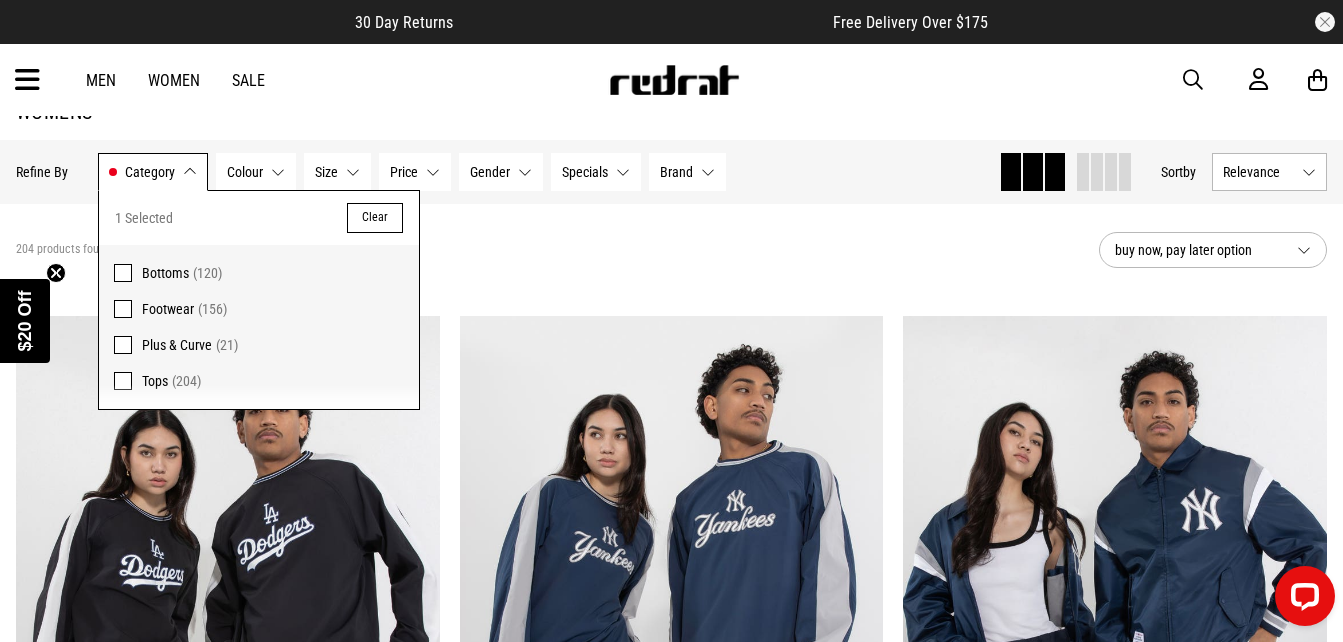 click on "Category  Tops" at bounding box center [153, 172] 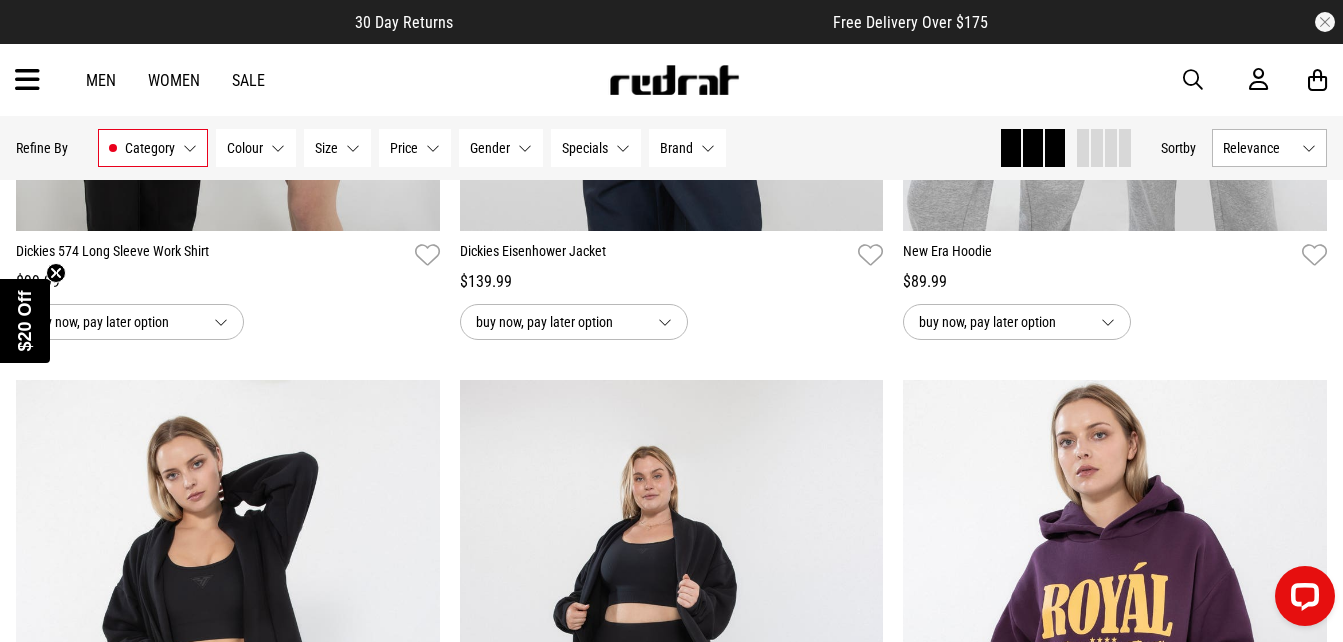 scroll, scrollTop: 4621, scrollLeft: 0, axis: vertical 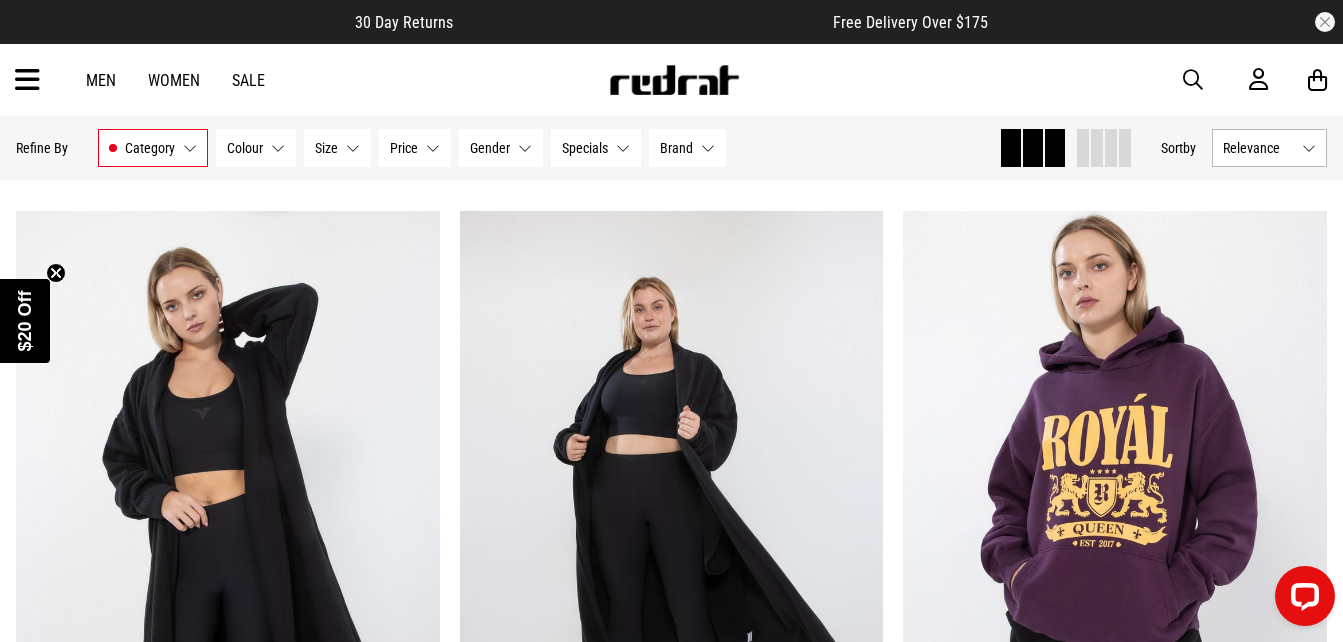 click on "Men   Women   Sale     Sign in     New       Back         Footwear       Back         Mens       Back         Womens       Back         Youth & Kids       Back         Jewellery       Back         Headwear       Back         Accessories       Back         Deals       Back         Sale   UP TO 60% OFF
Shop by Brand
adidas
Converse
New Era
See all brands     Gift Cards   Find a Store   Delivery   Returns & Exchanges   FAQ   Contact Us
Payment Options Only at Red Rat
Let's keep in touch
Back" at bounding box center (671, 80) 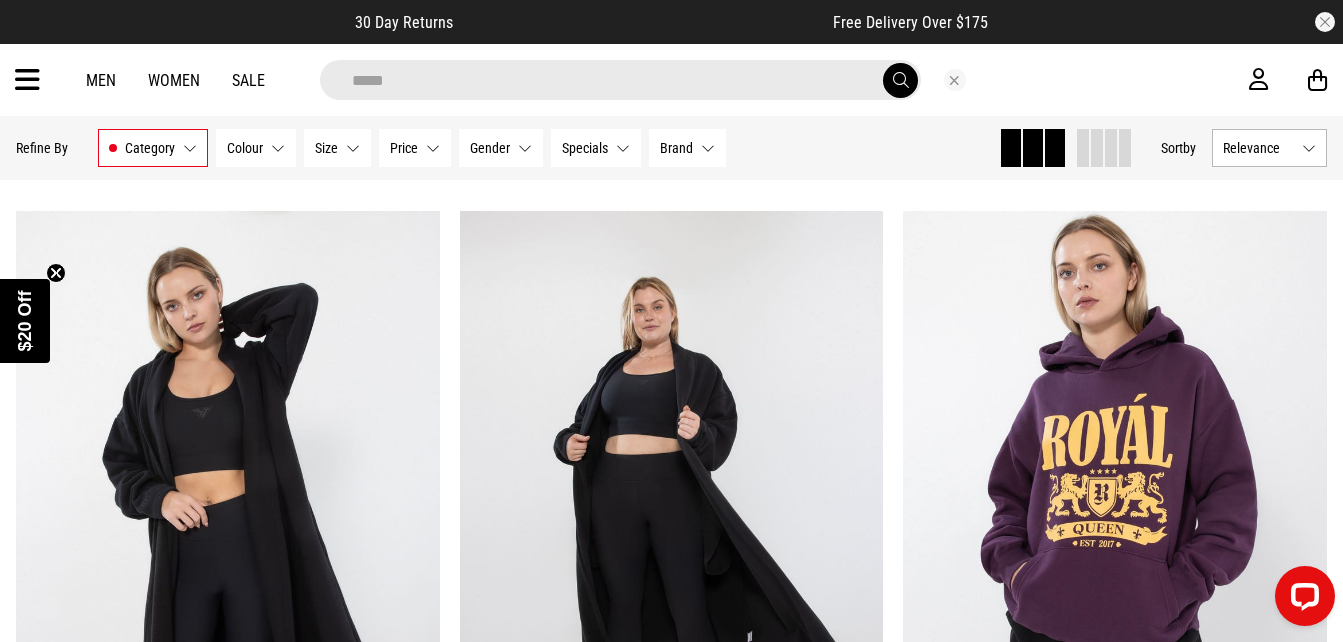 type on "*****" 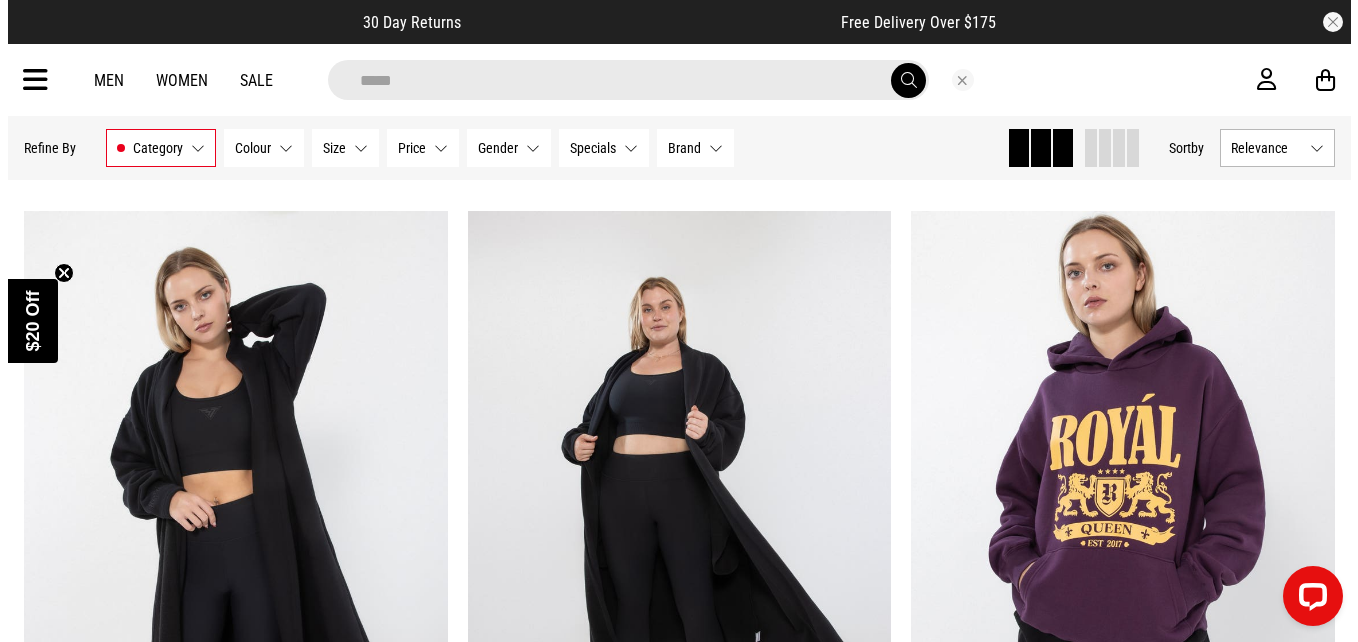 scroll, scrollTop: 4655, scrollLeft: 0, axis: vertical 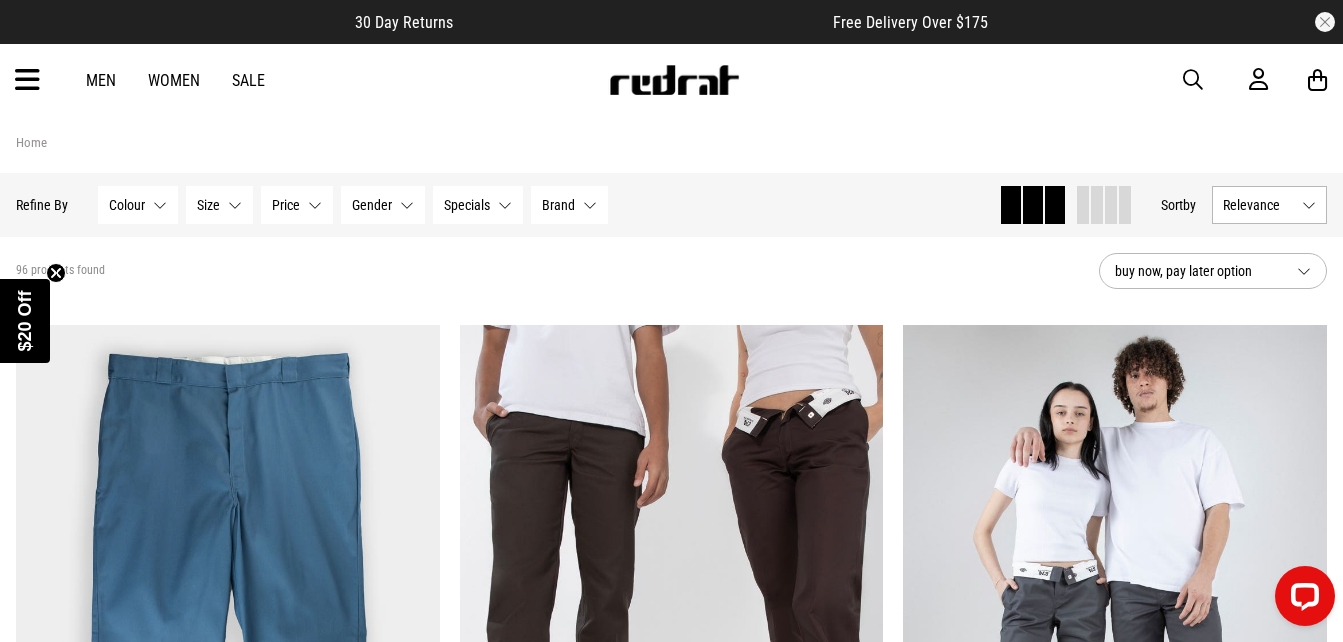 click at bounding box center (1193, 80) 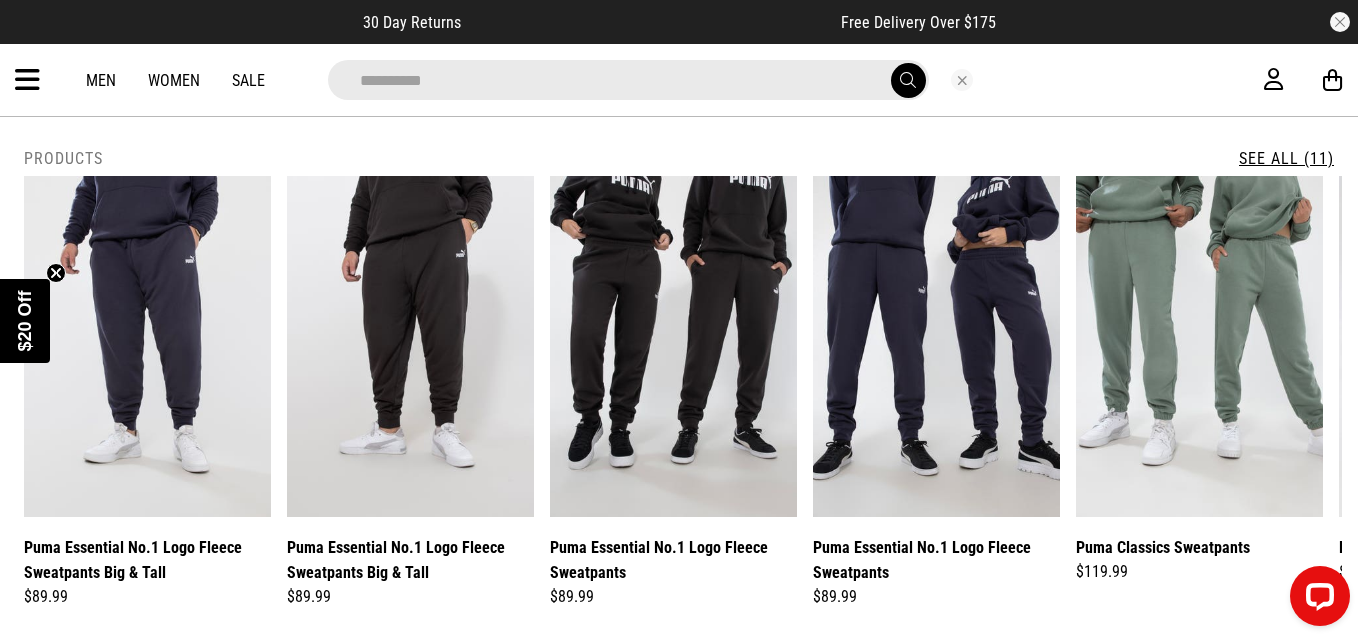 type on "**********" 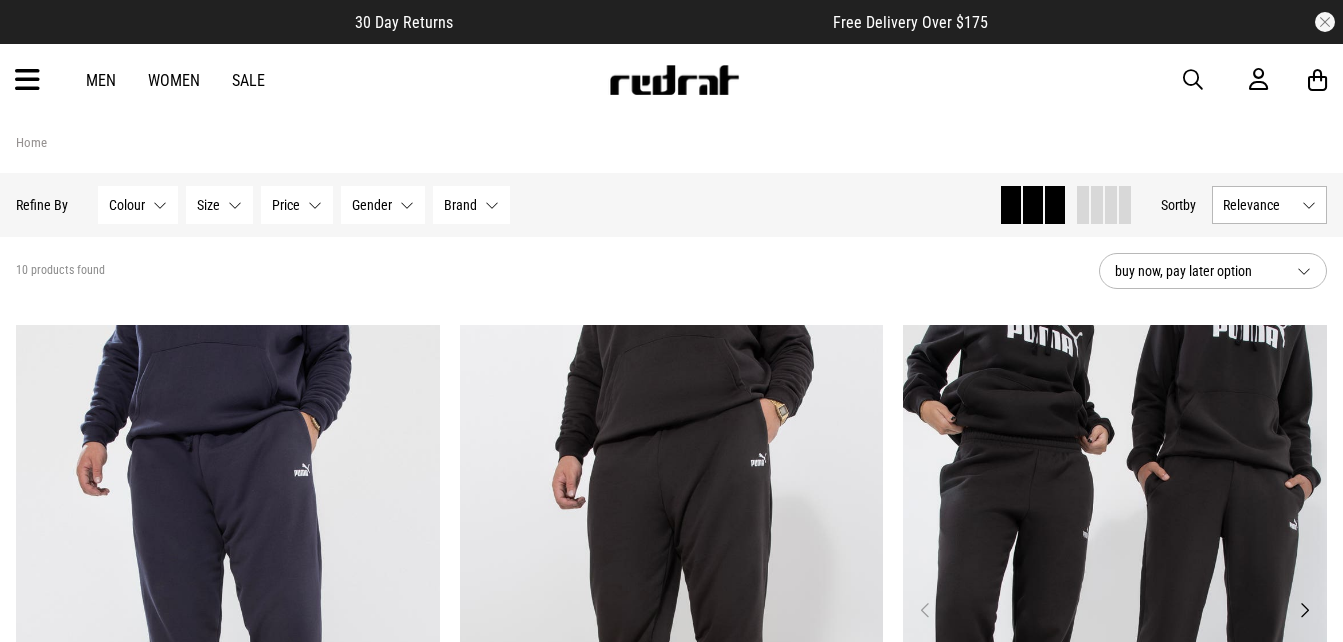 scroll, scrollTop: 0, scrollLeft: 0, axis: both 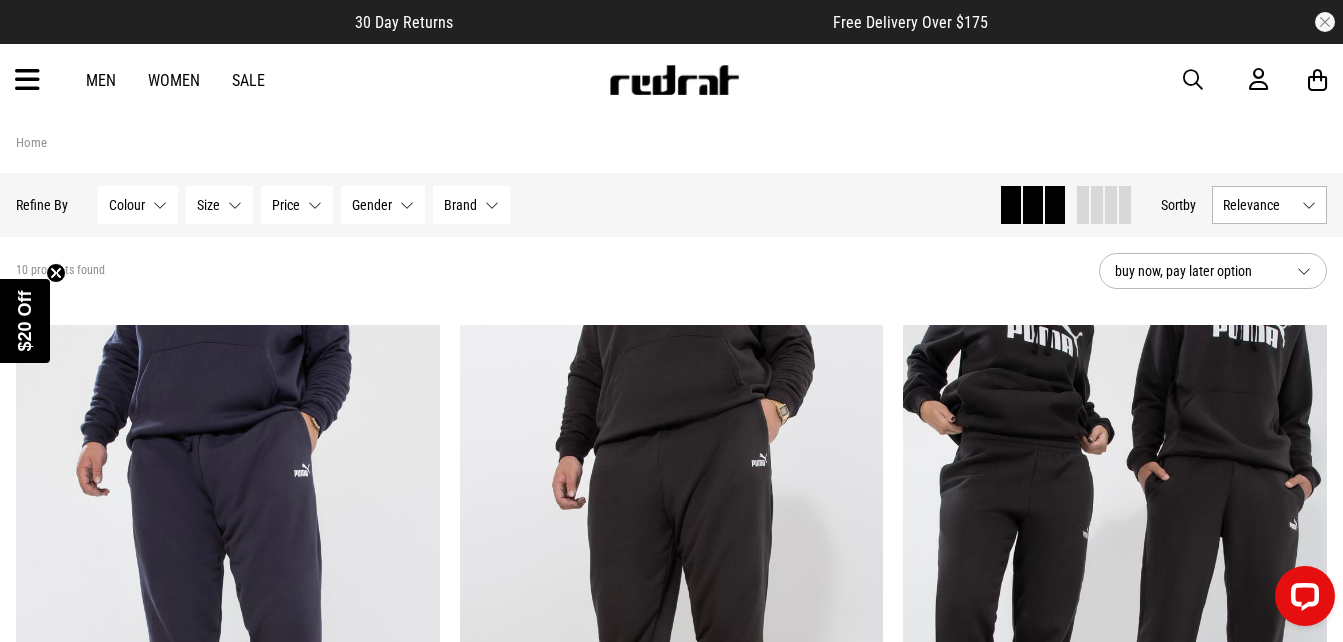 click on "Price" at bounding box center (286, 205) 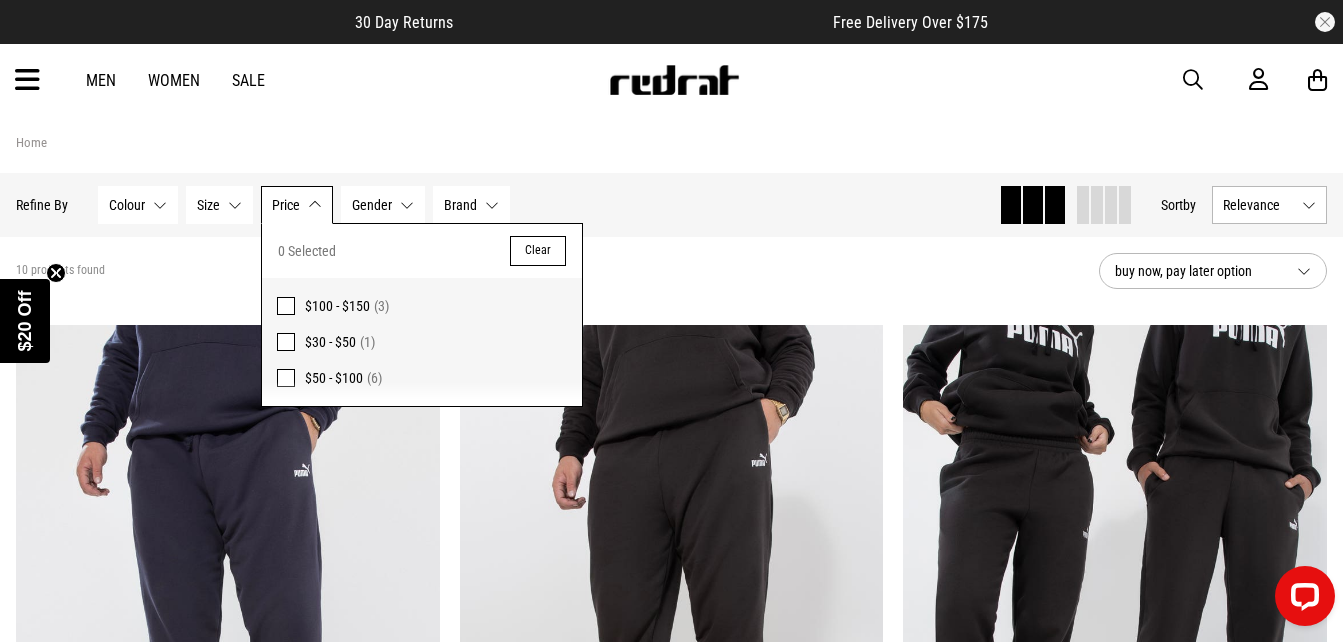 click on "Relevance" at bounding box center (1258, 205) 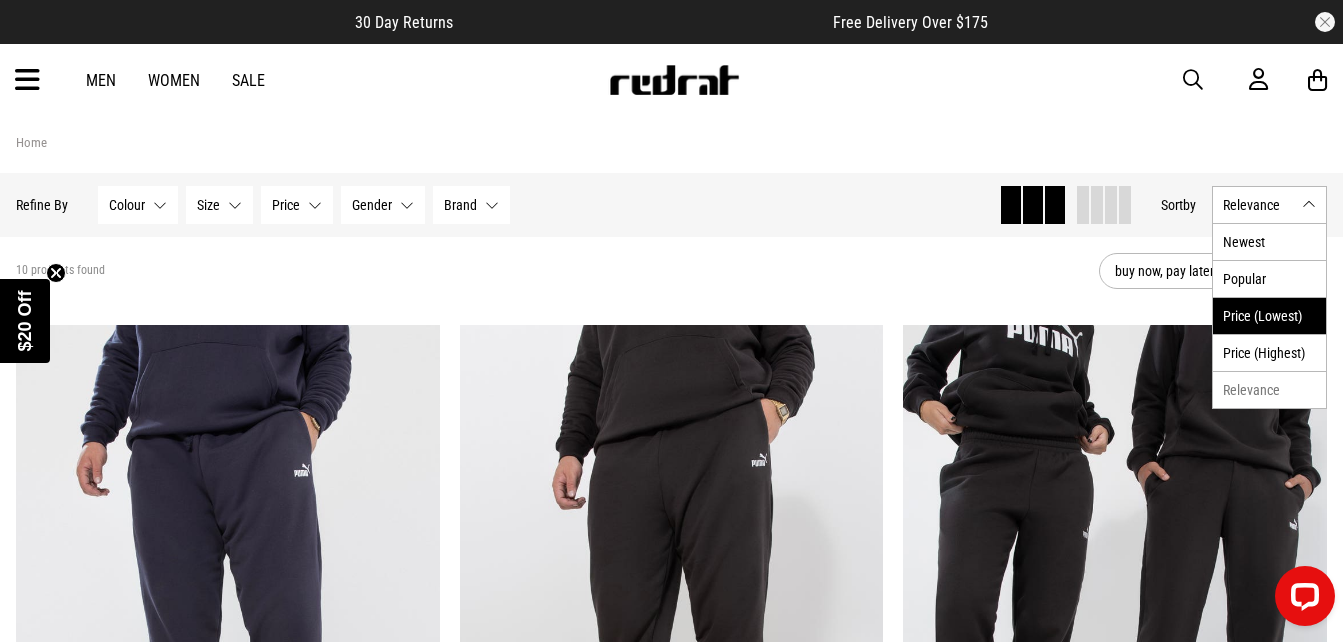 click on "Price (Lowest)" at bounding box center (1269, 315) 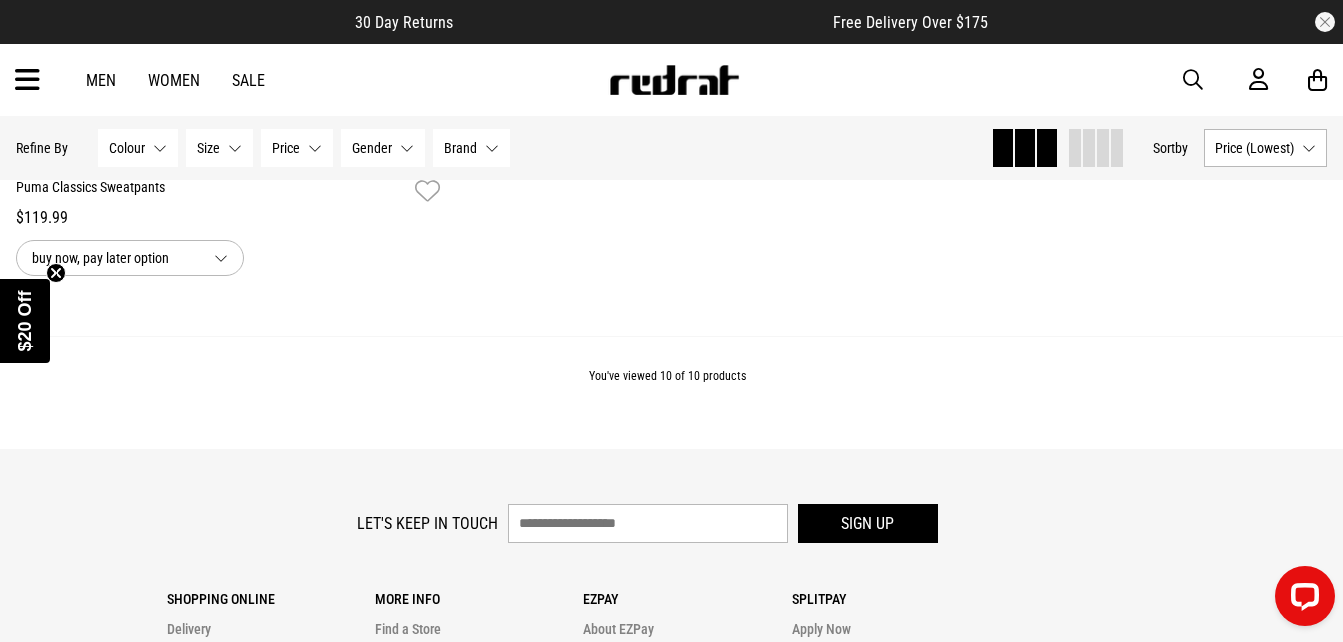 scroll, scrollTop: 3007, scrollLeft: 0, axis: vertical 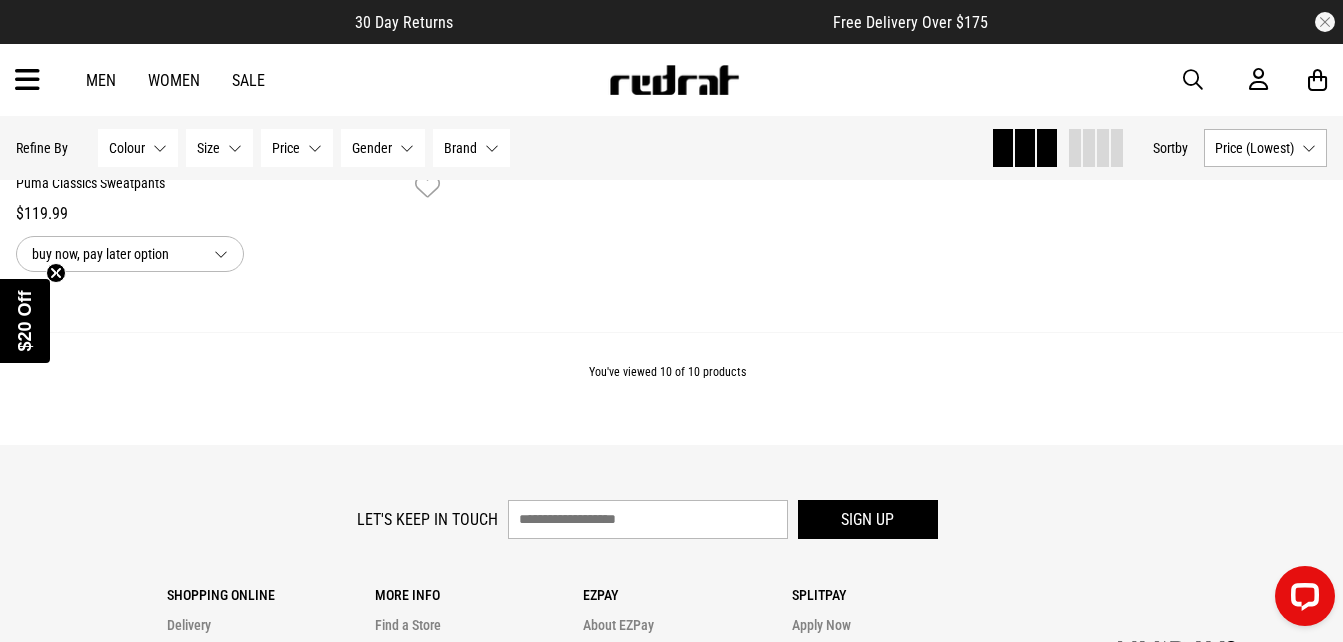 click at bounding box center [27, 80] 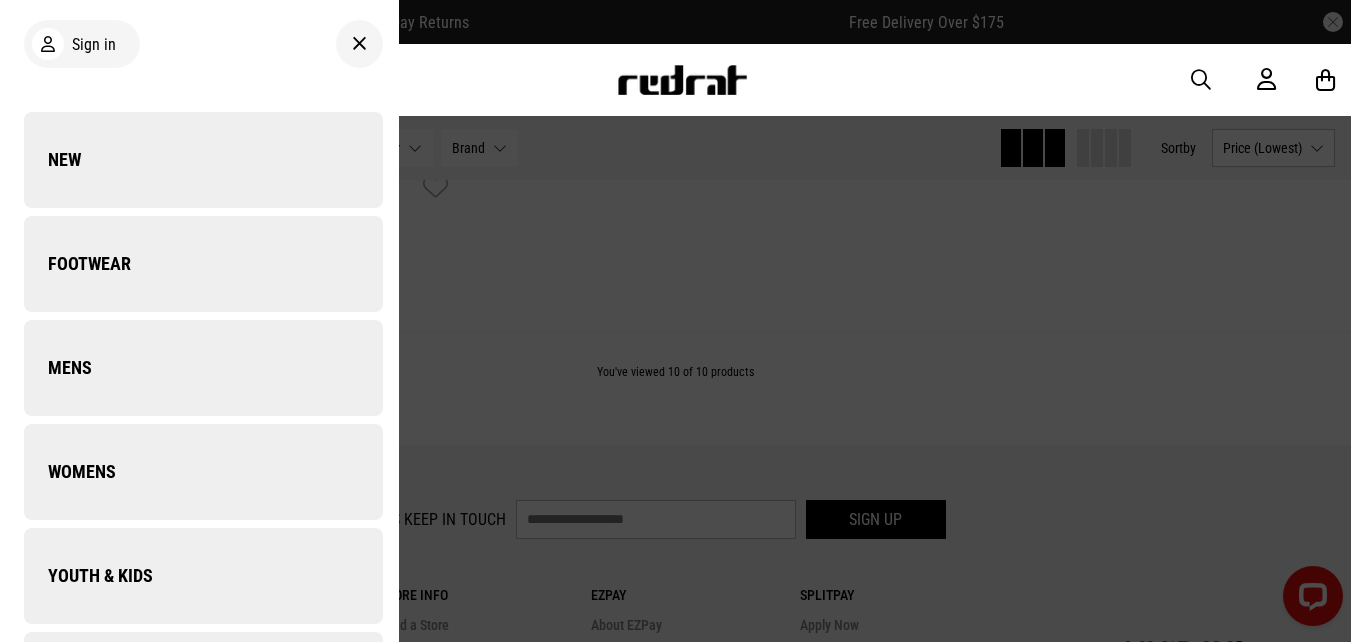 scroll, scrollTop: 3026, scrollLeft: 0, axis: vertical 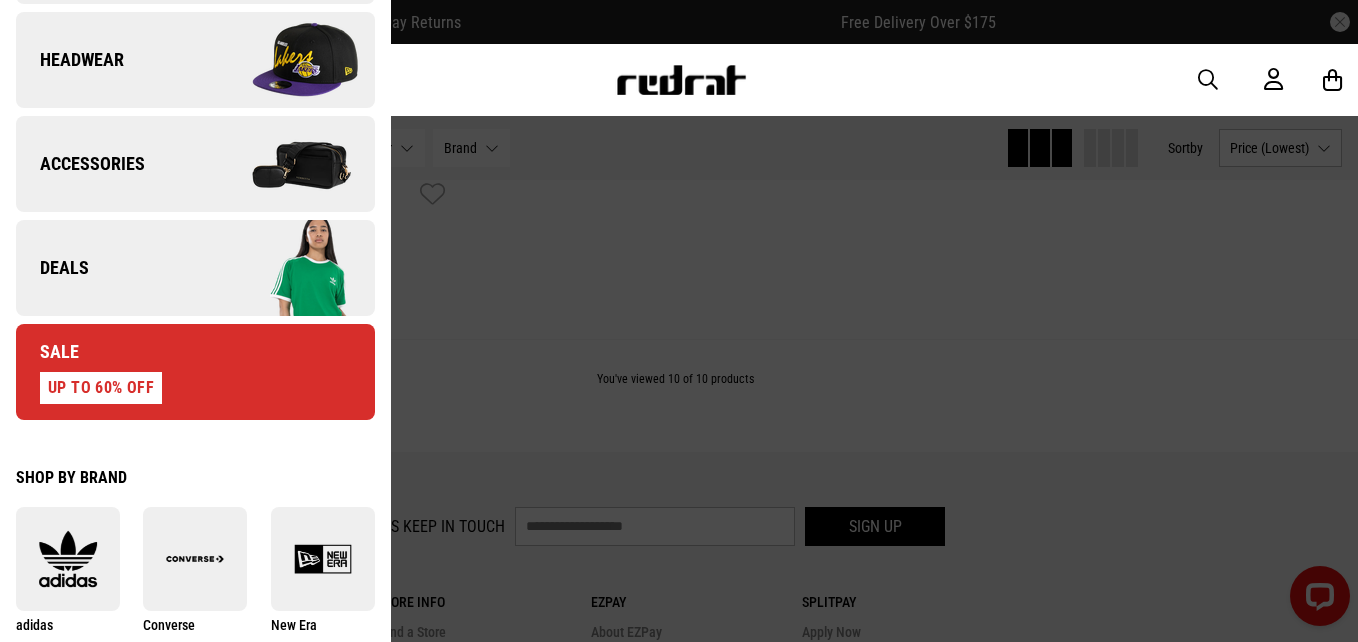 click on "Accessories" at bounding box center (195, 164) 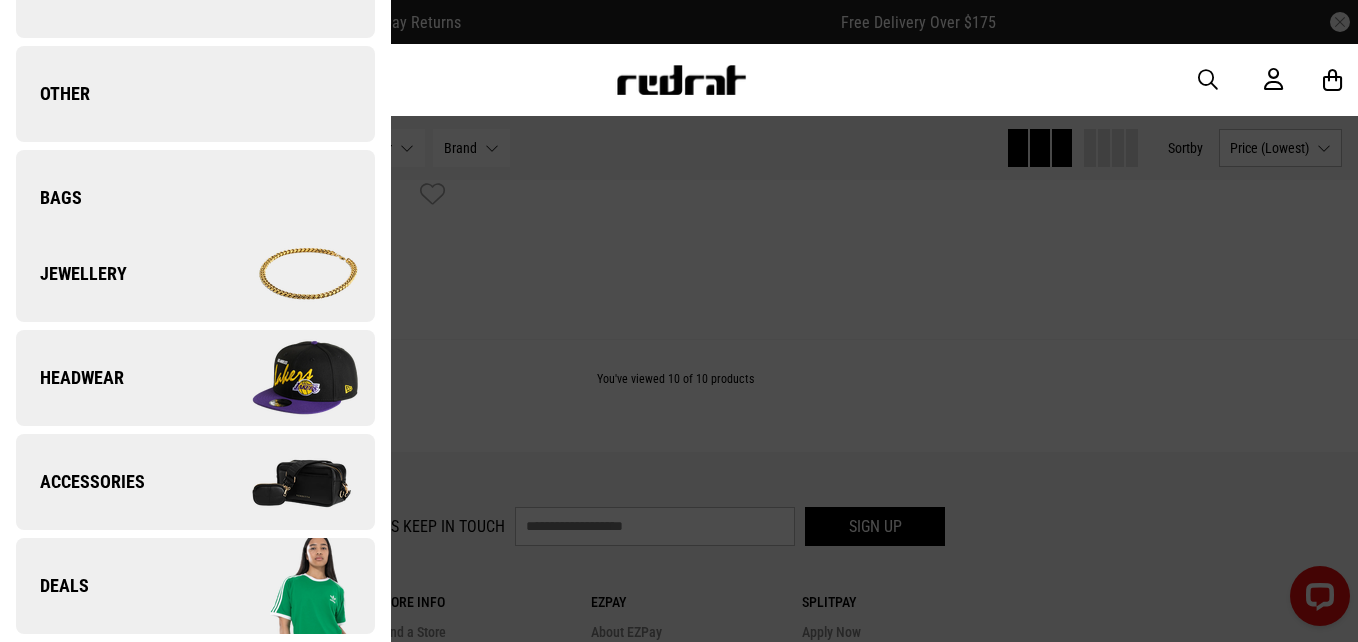 scroll, scrollTop: 0, scrollLeft: 0, axis: both 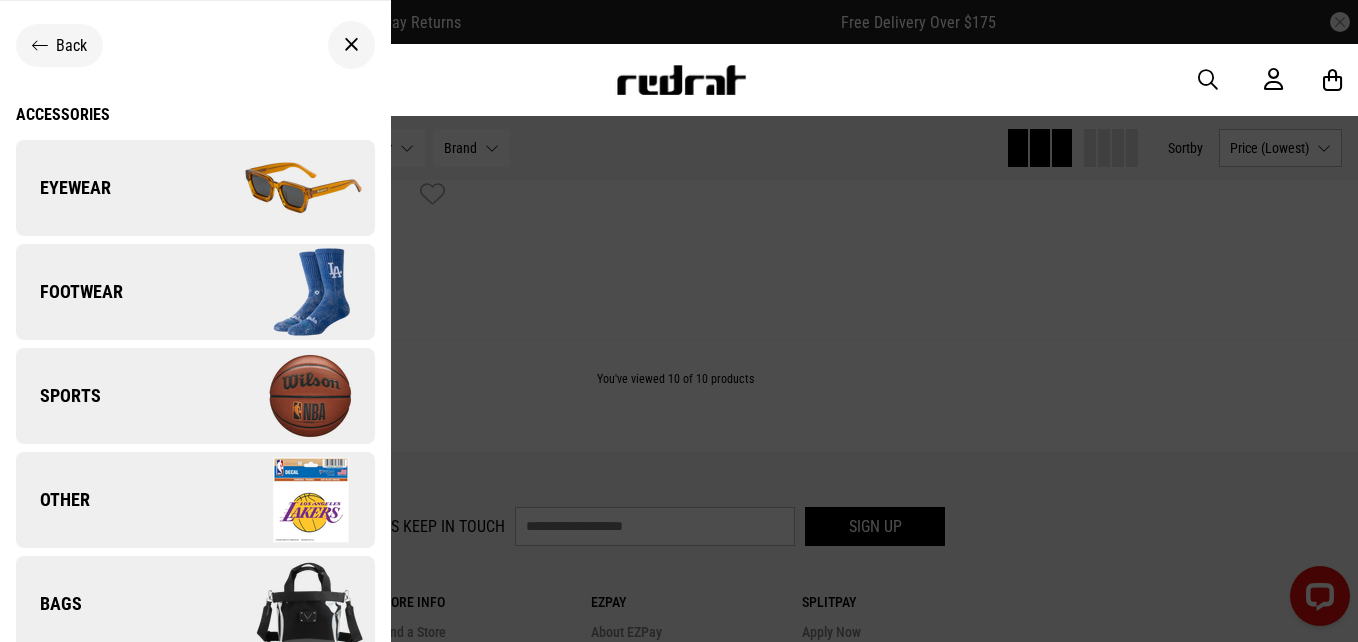 click at bounding box center (1208, 80) 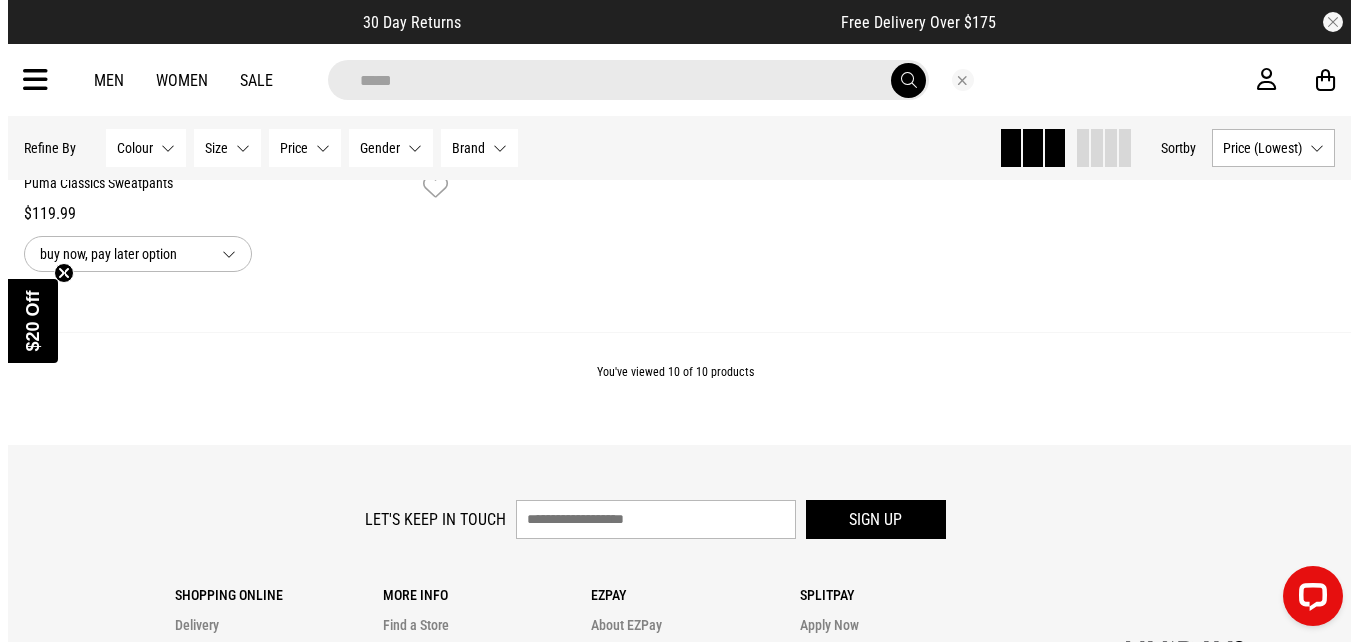 scroll, scrollTop: 3026, scrollLeft: 0, axis: vertical 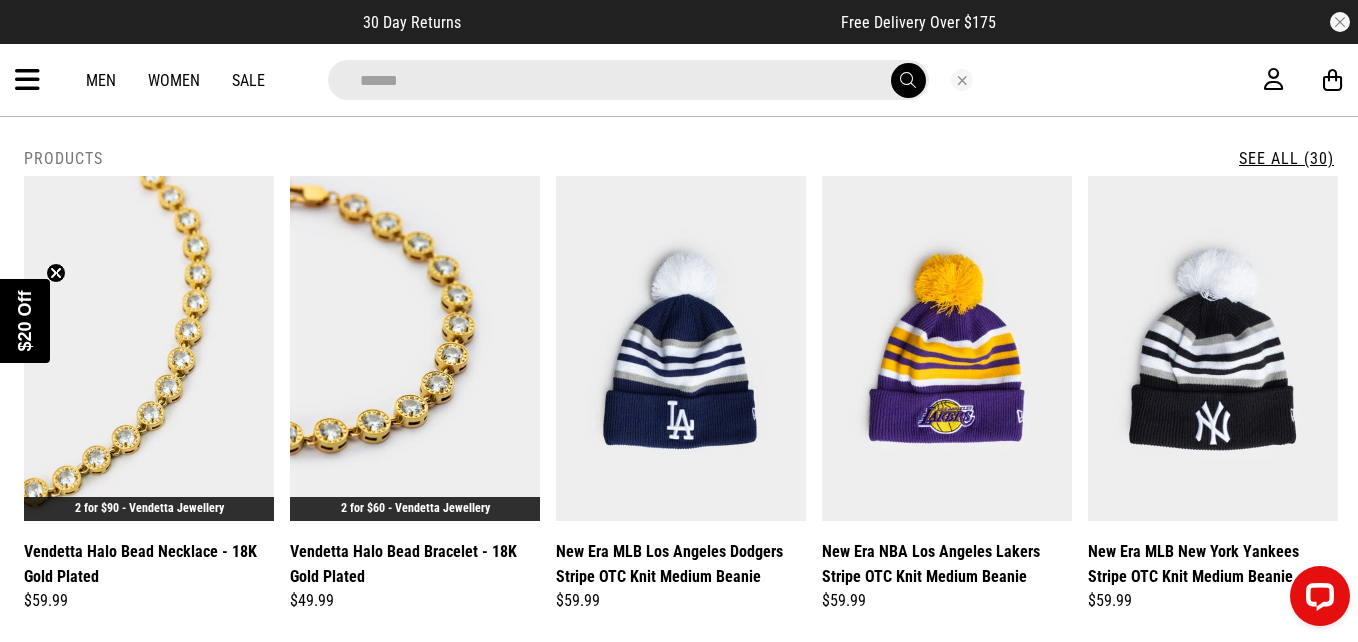 type on "******" 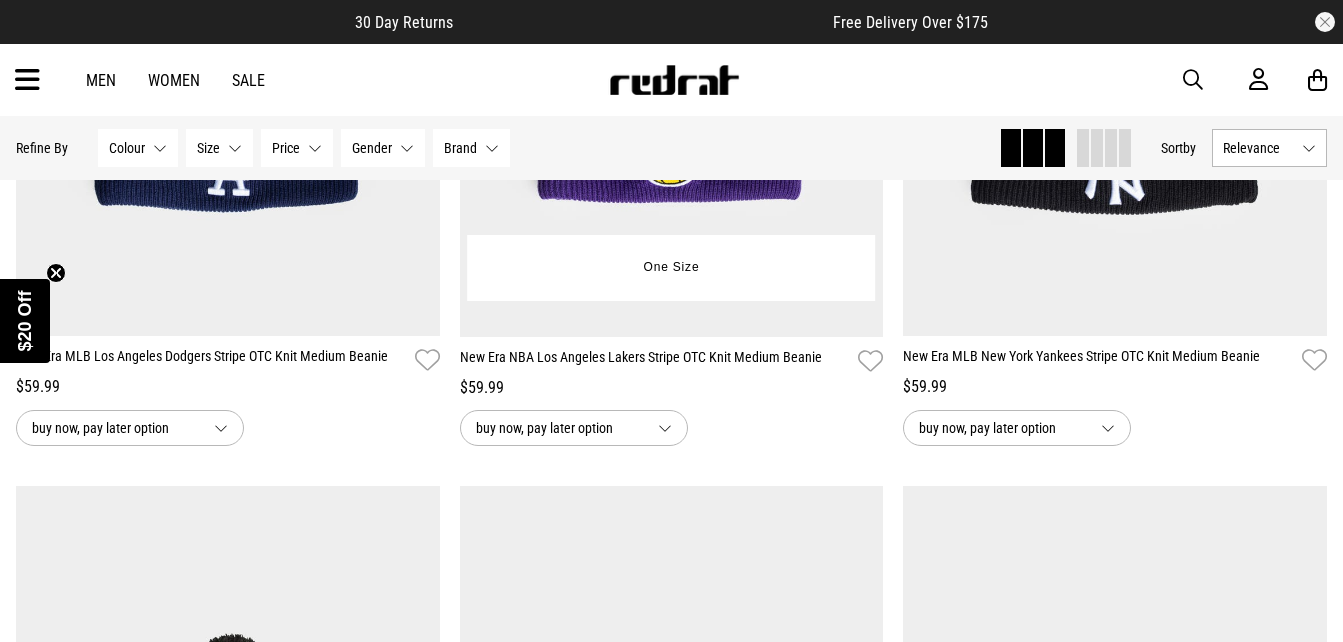 scroll, scrollTop: 583, scrollLeft: 0, axis: vertical 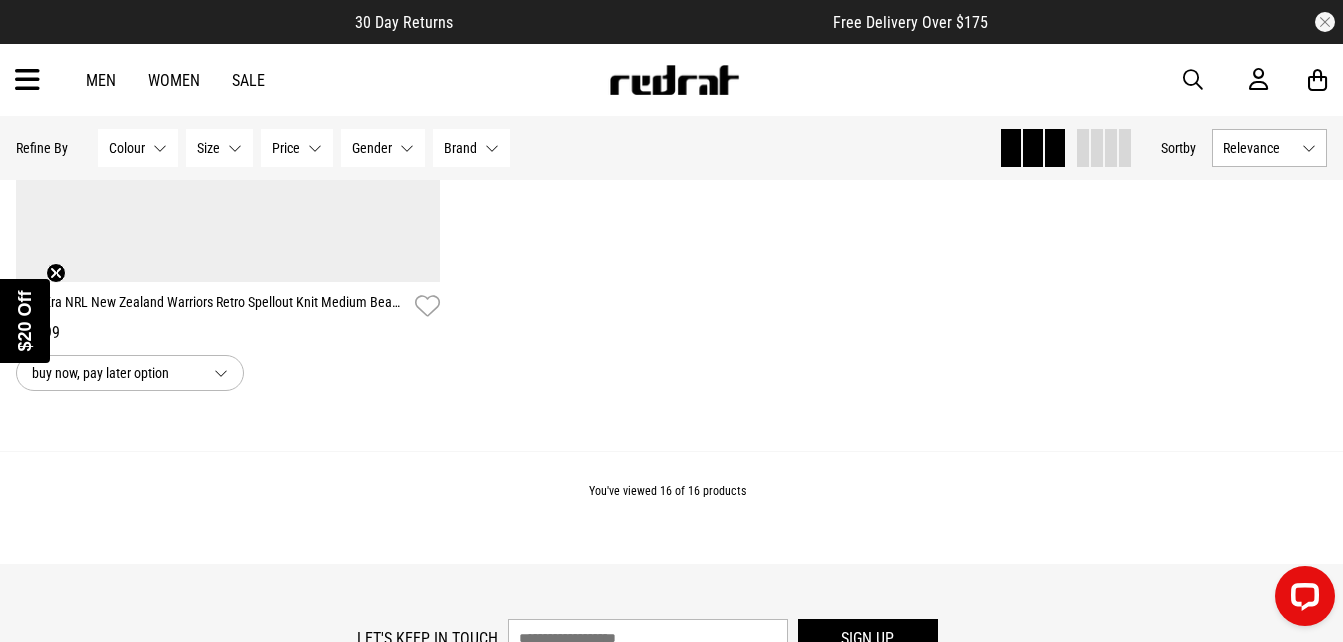 click at bounding box center [1193, 80] 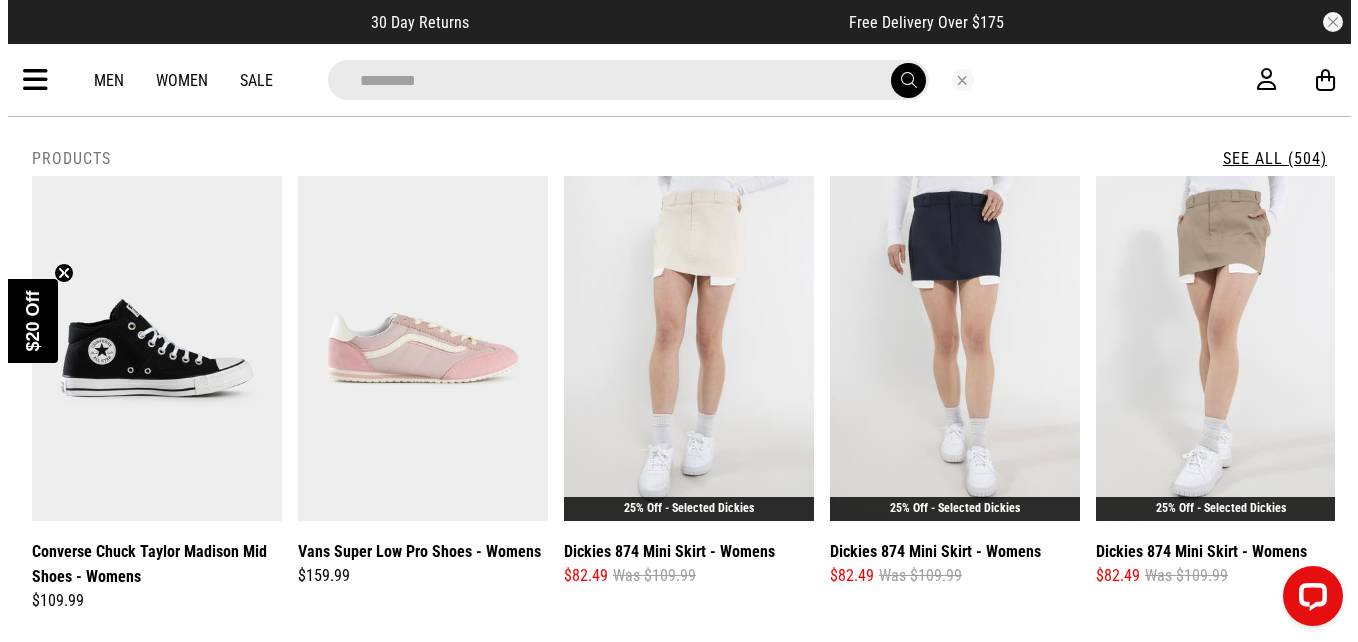 scroll, scrollTop: 4382, scrollLeft: 0, axis: vertical 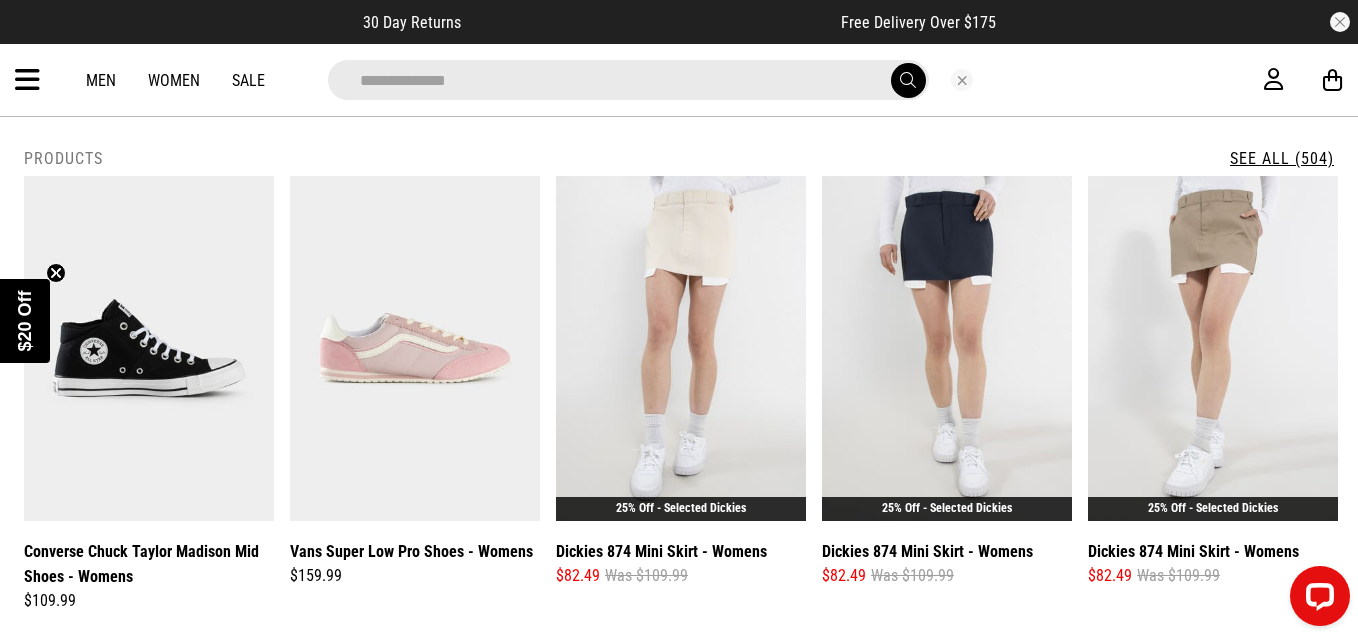type on "**********" 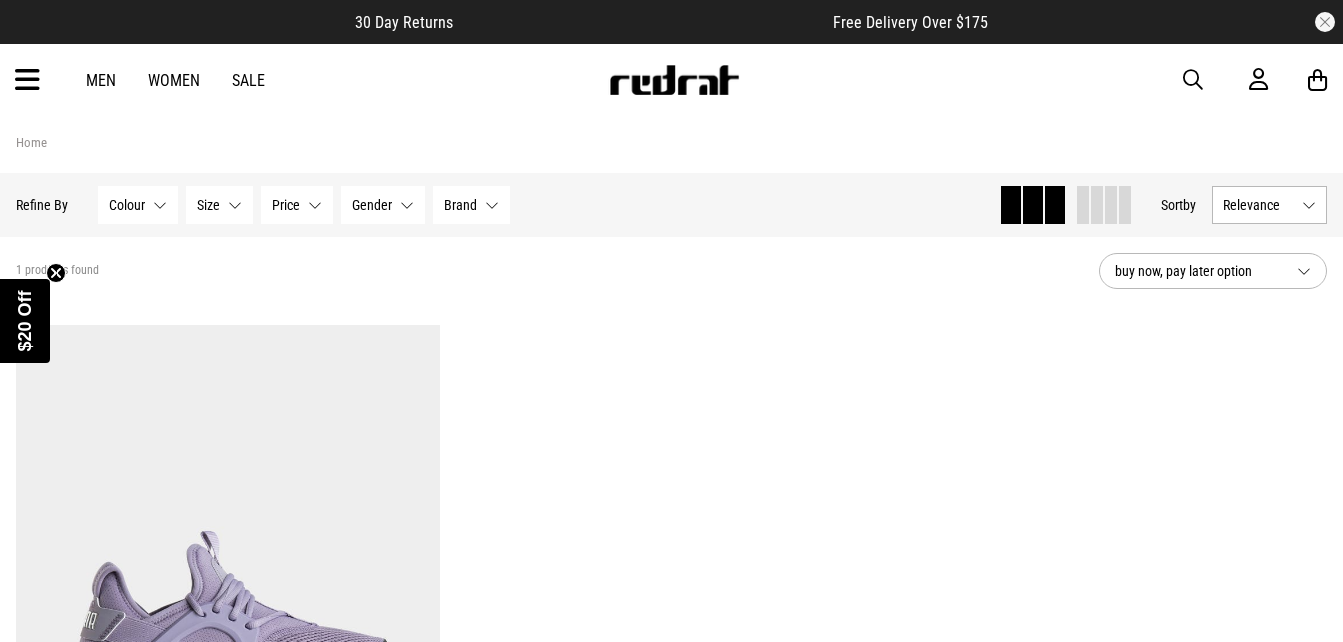 scroll, scrollTop: 0, scrollLeft: 0, axis: both 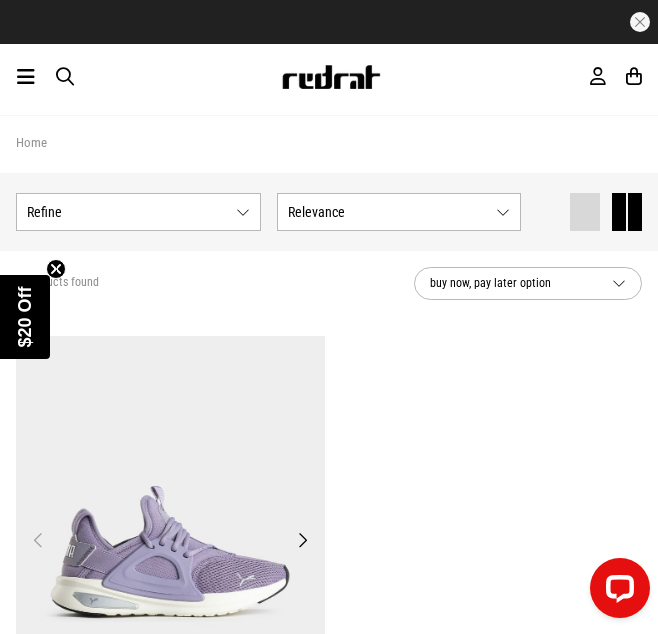 click at bounding box center (26, 77) 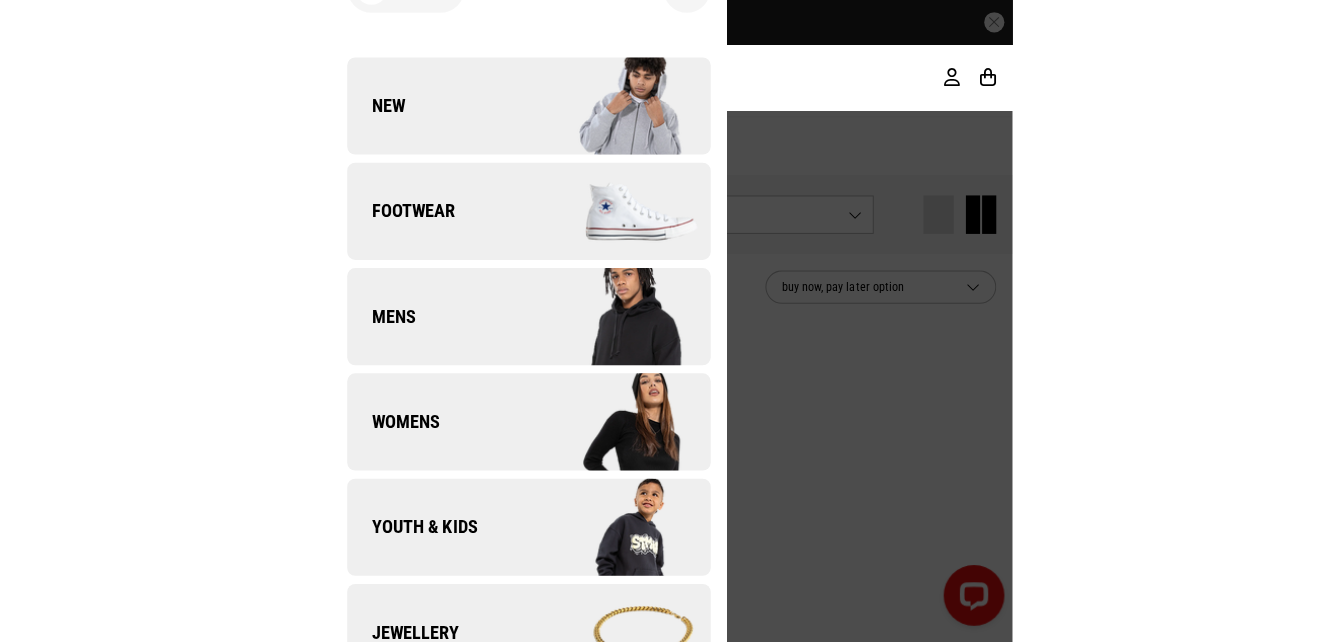scroll, scrollTop: 56, scrollLeft: 0, axis: vertical 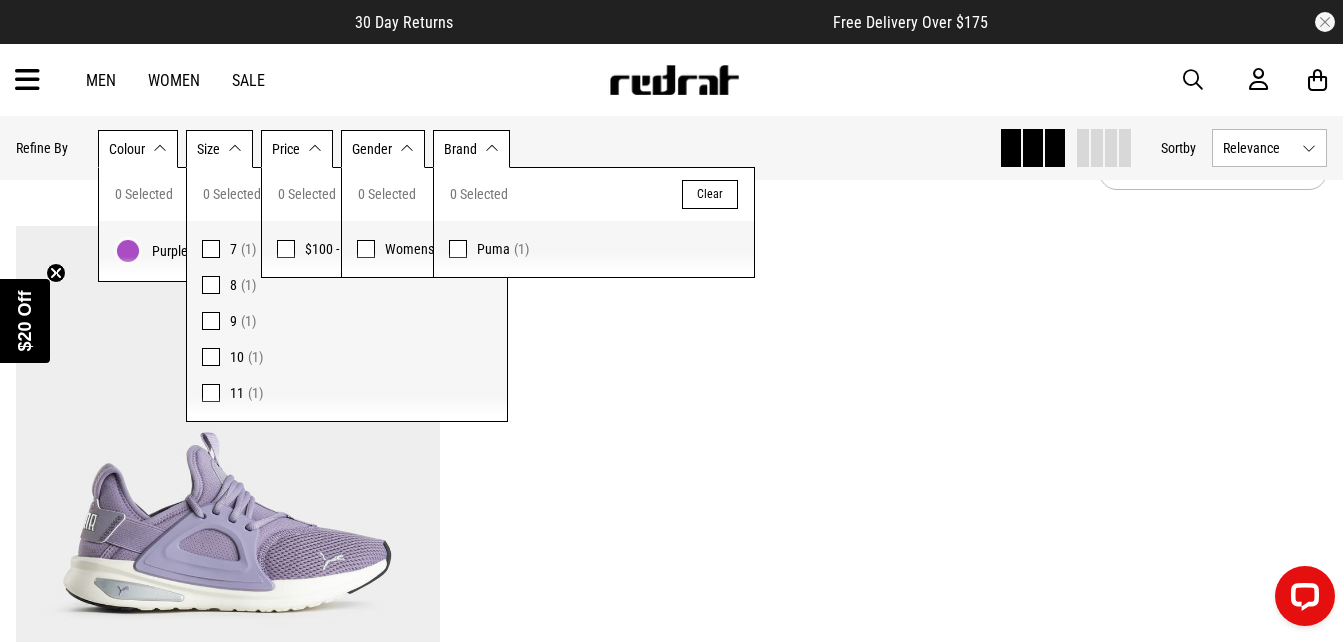 click on "Women" at bounding box center [174, 80] 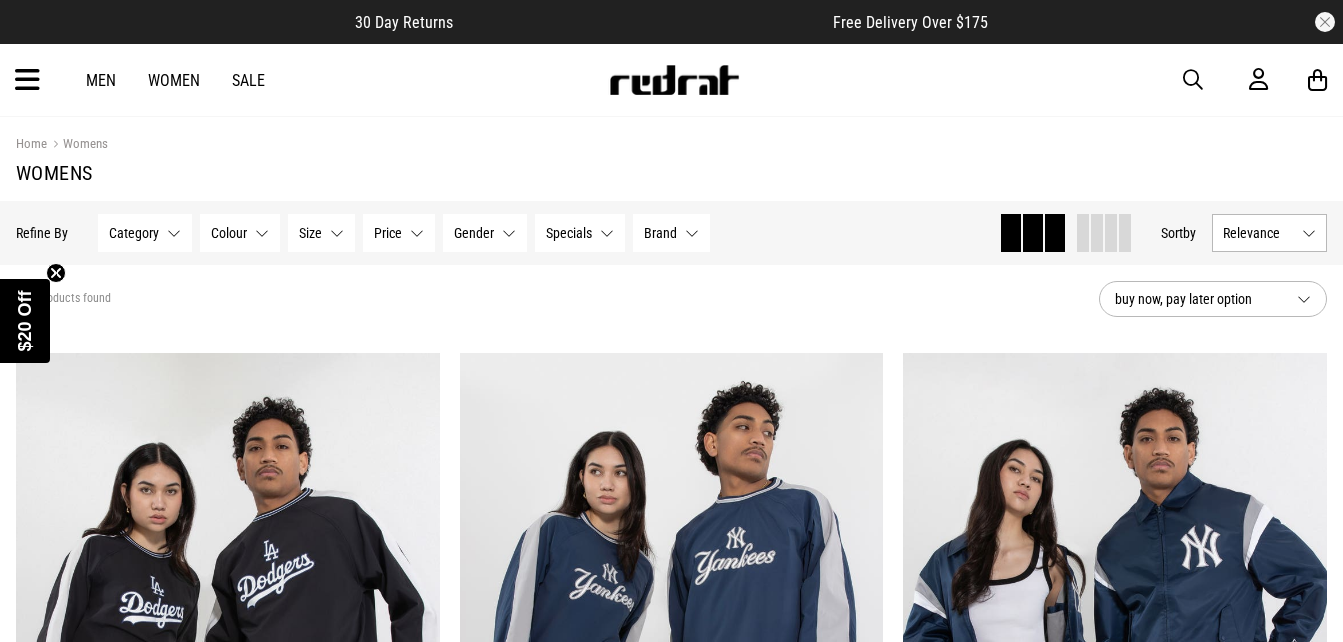 scroll, scrollTop: 0, scrollLeft: 0, axis: both 